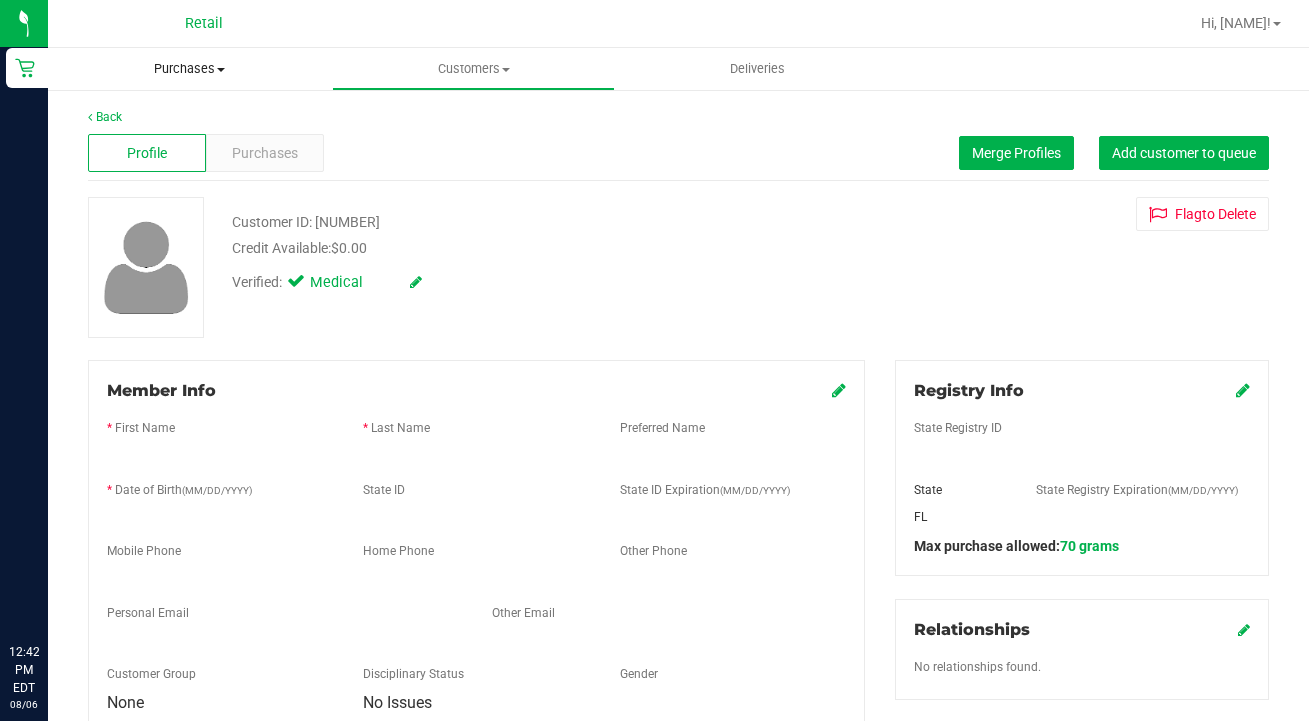 scroll, scrollTop: 0, scrollLeft: 0, axis: both 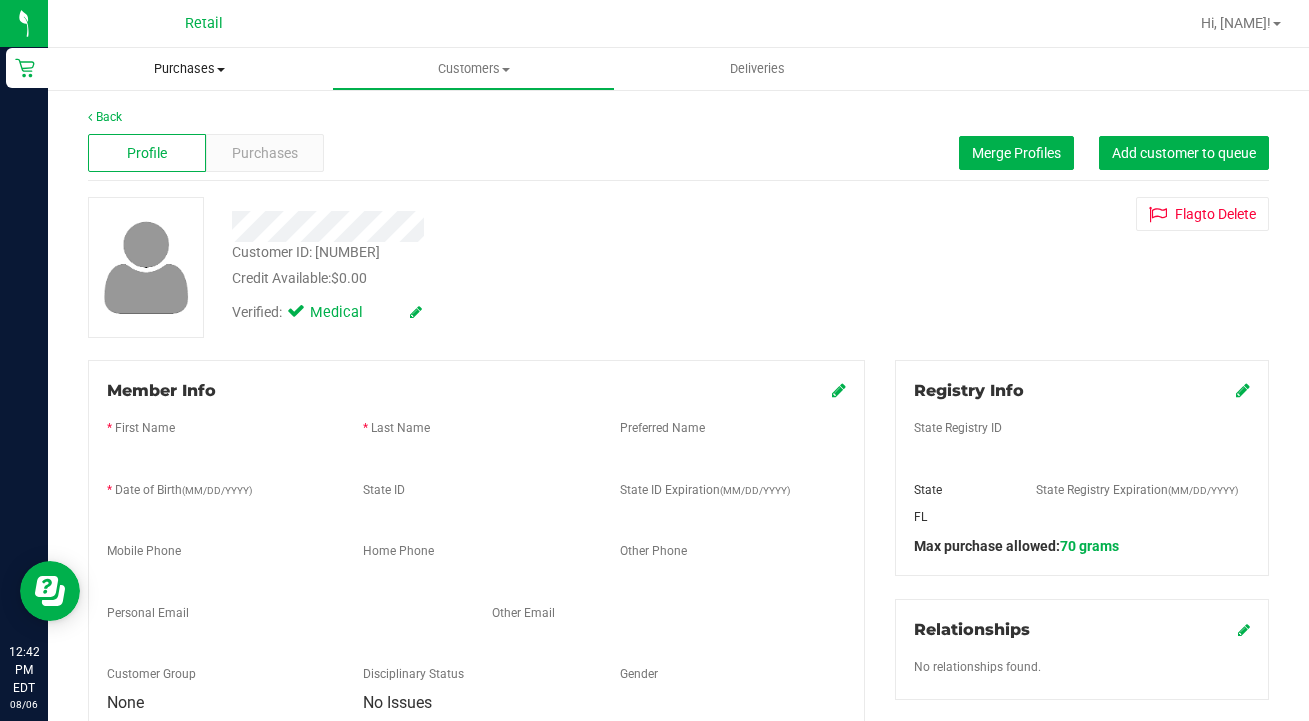 click on "Purchases" at bounding box center [190, 69] 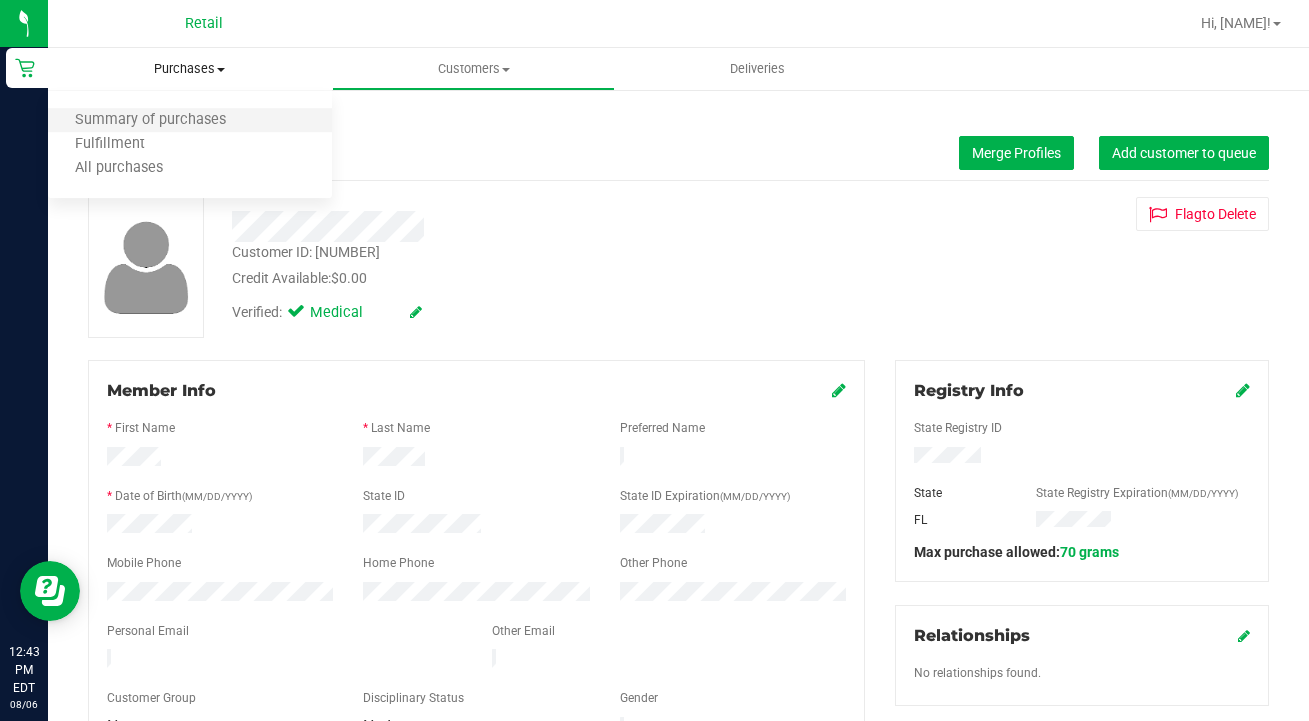 click on "Summary of purchases" at bounding box center (190, 121) 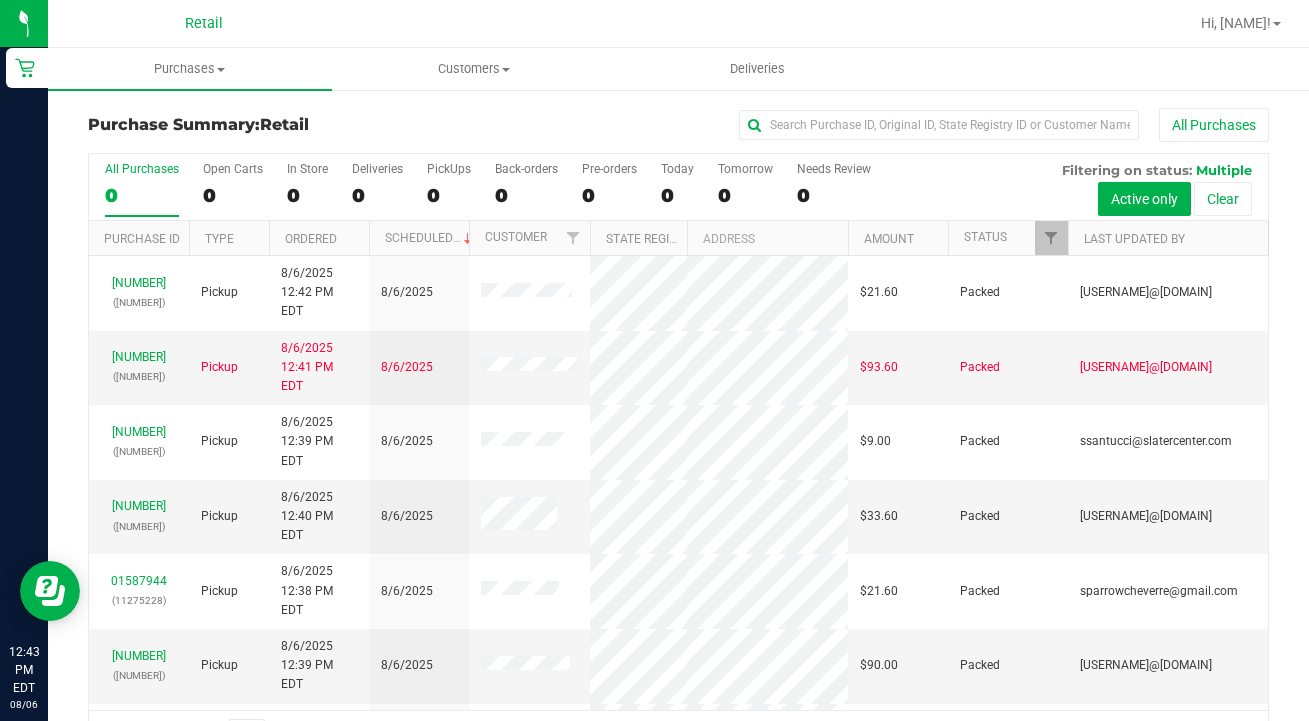 click on "Status" at bounding box center [1008, 238] 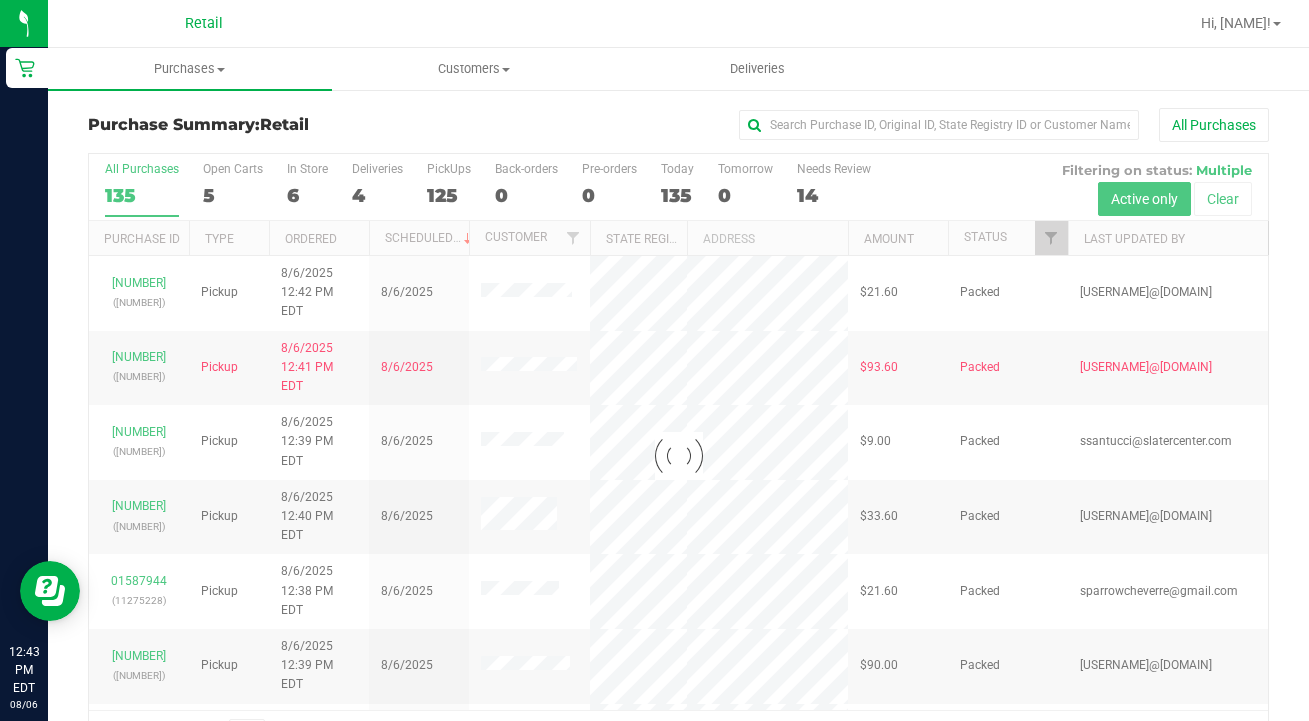 click at bounding box center (678, 456) 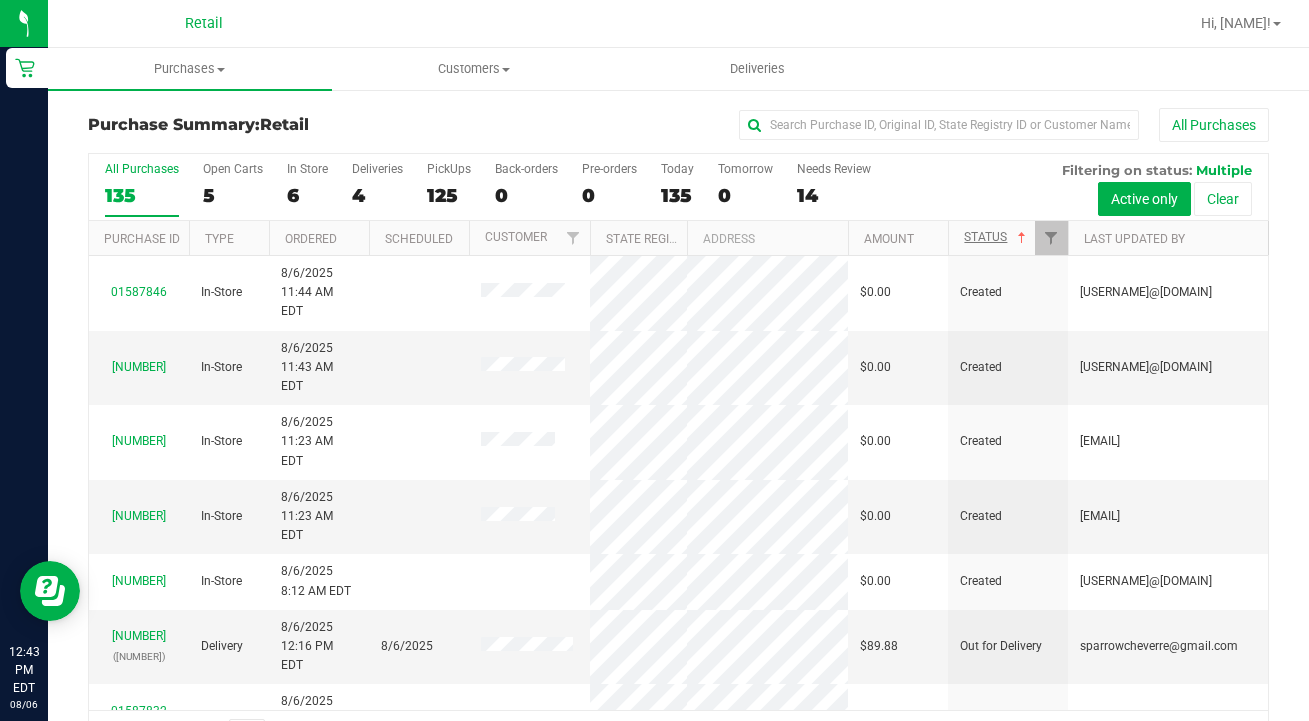 click on "Status" at bounding box center (997, 237) 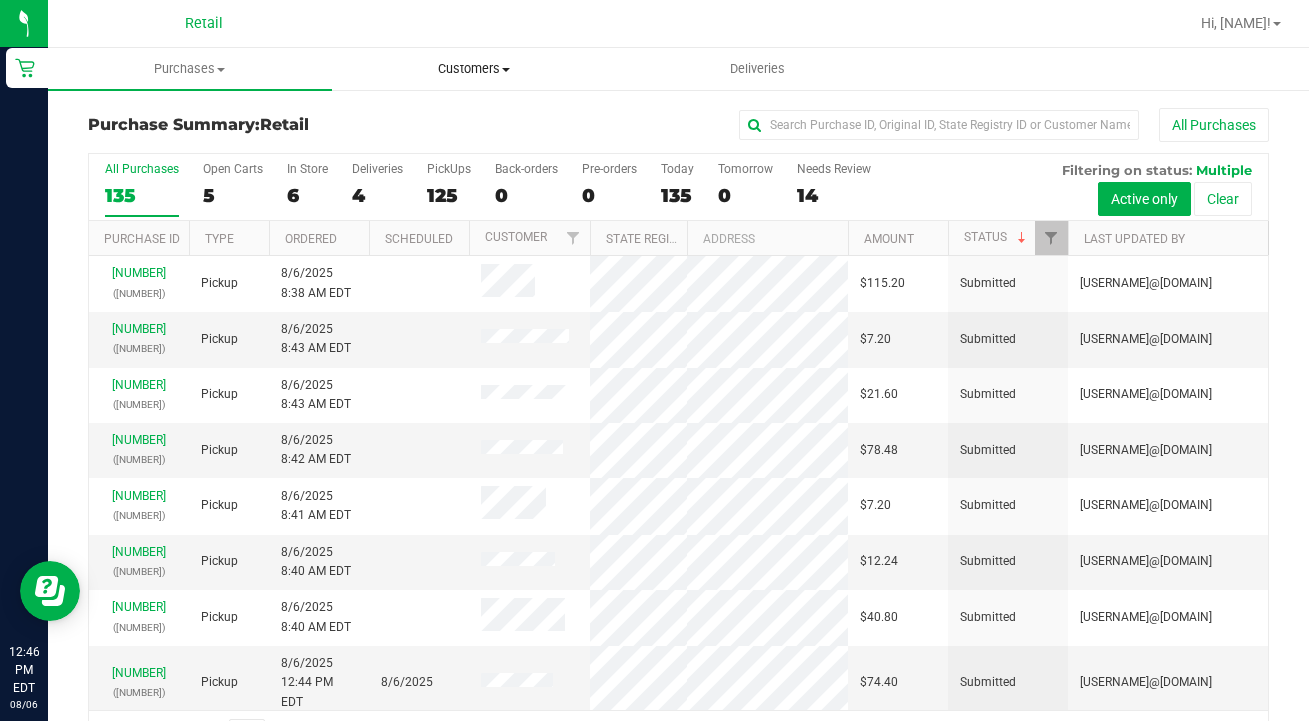click on "Customers
All customers
Add a new customer
All physicians" at bounding box center (474, 69) 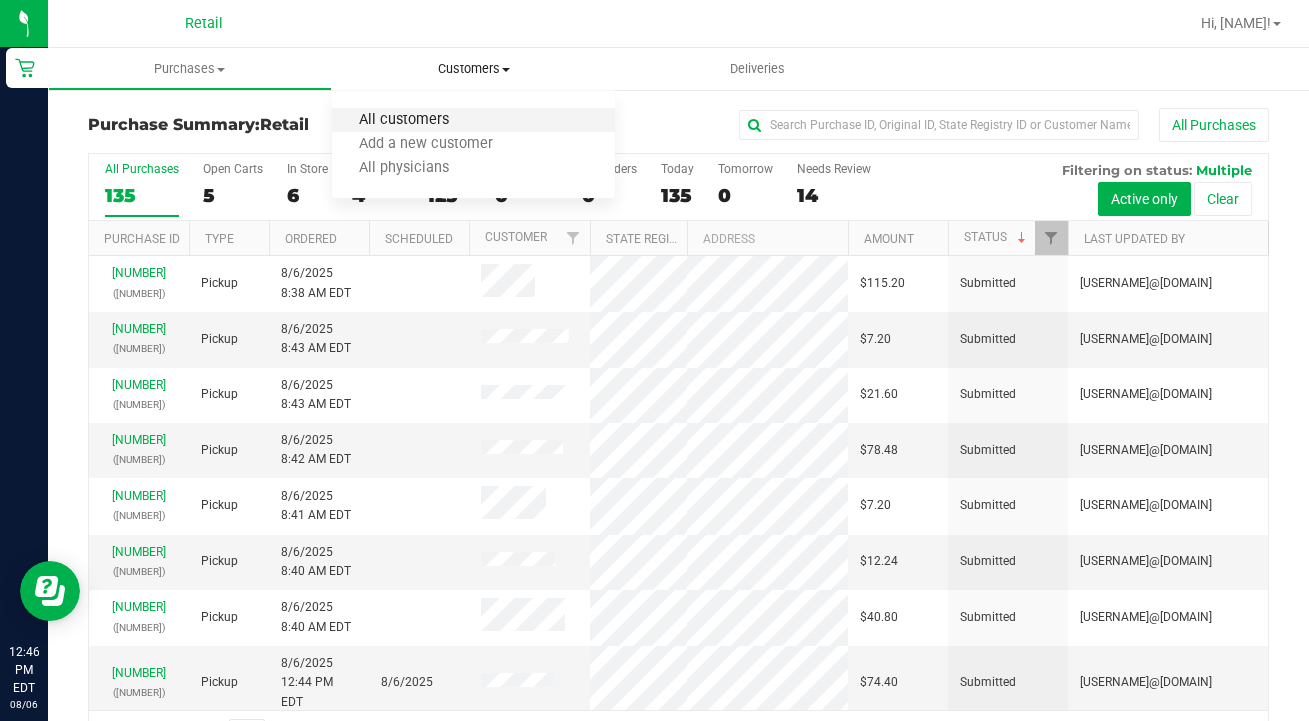 click on "All customers" at bounding box center (404, 120) 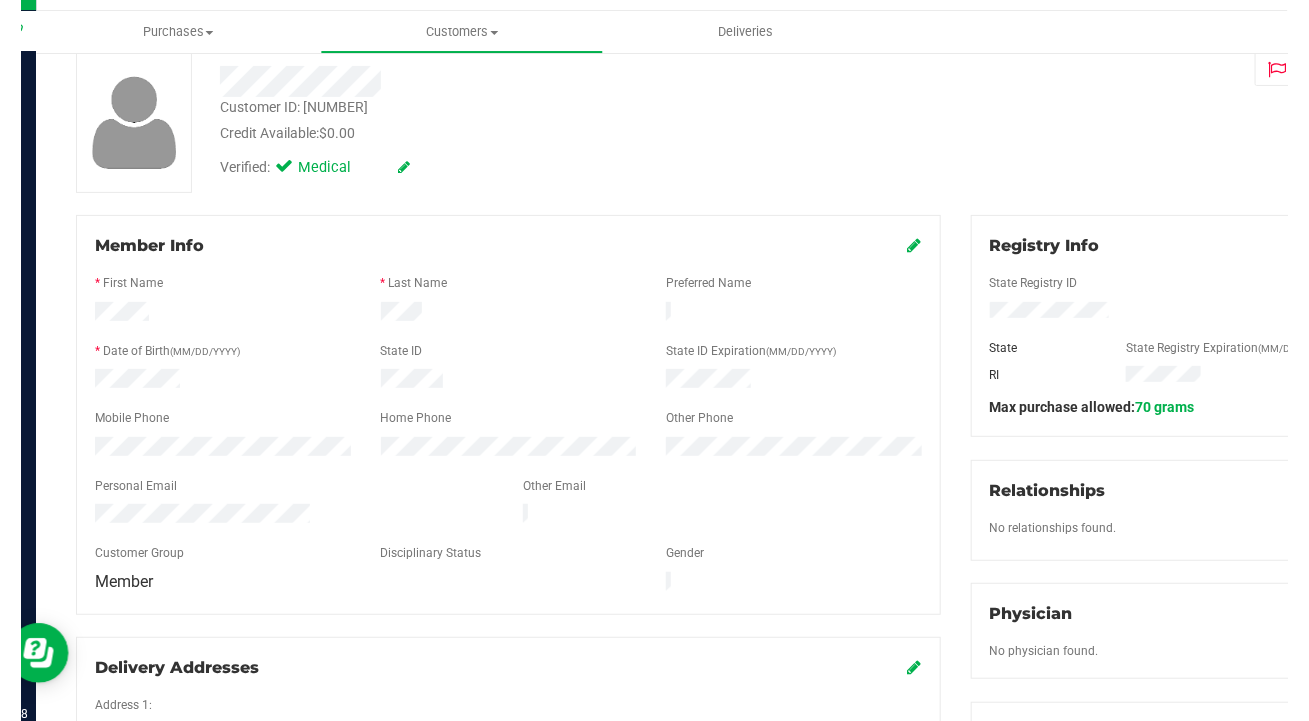 scroll, scrollTop: 98, scrollLeft: 0, axis: vertical 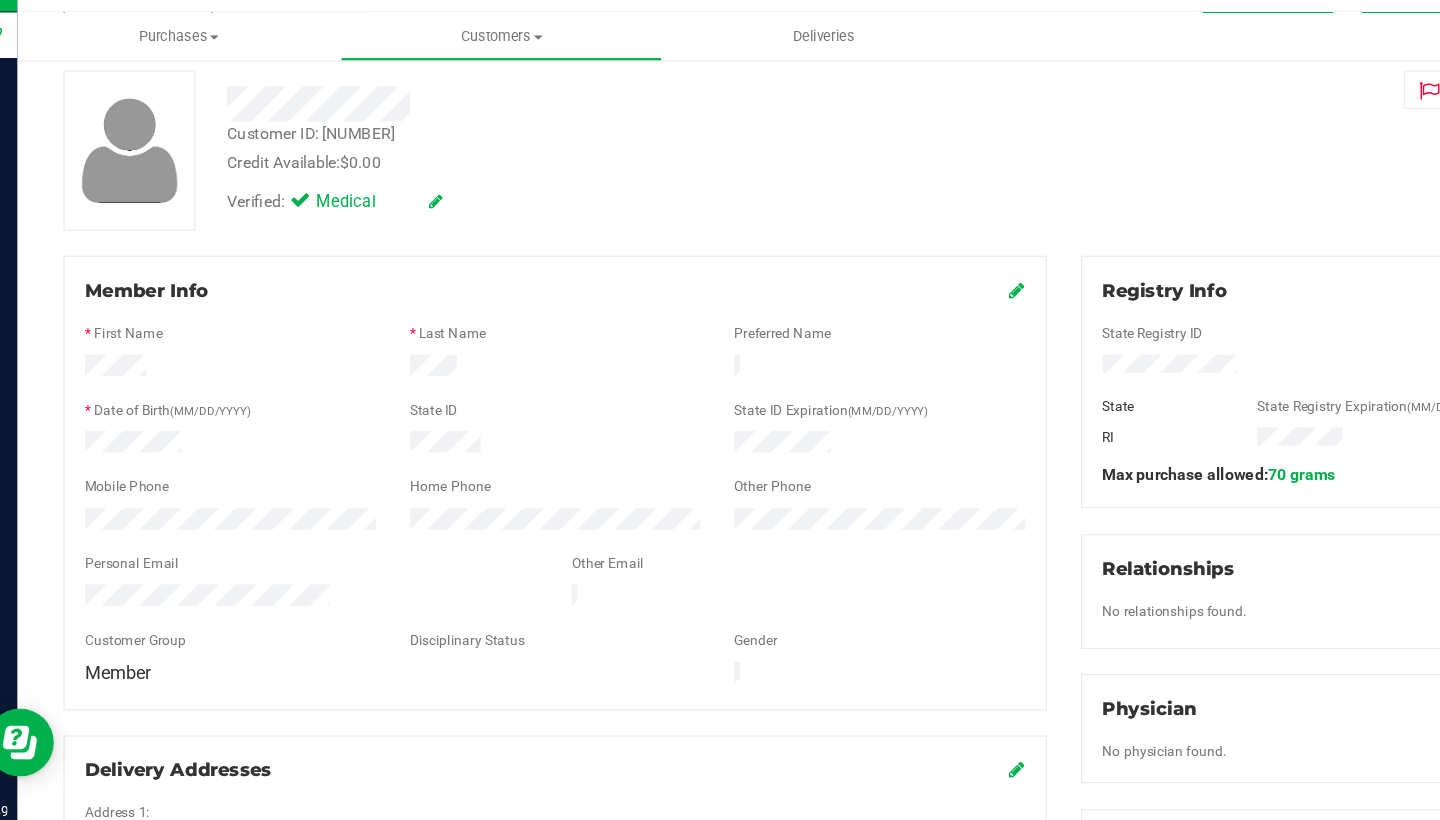drag, startPoint x: 291, startPoint y: 510, endPoint x: 69, endPoint y: 503, distance: 222.11034 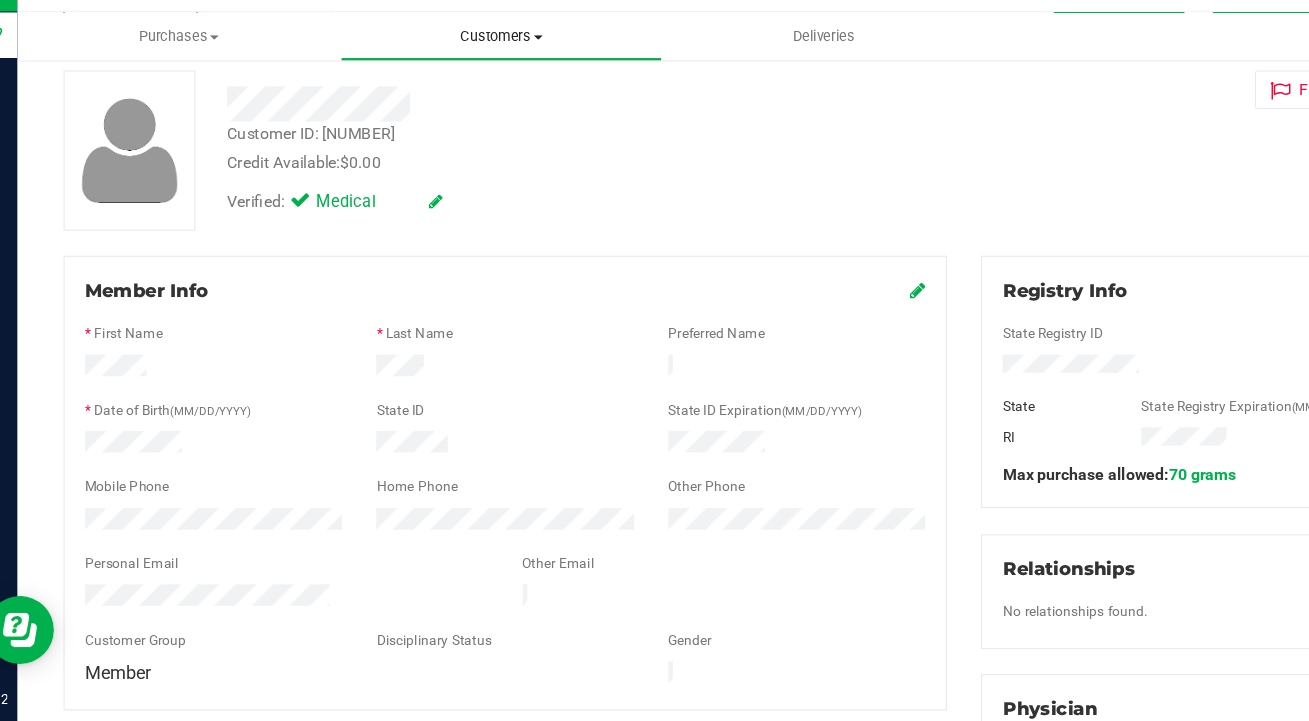 click on "Customers" at bounding box center [474, 69] 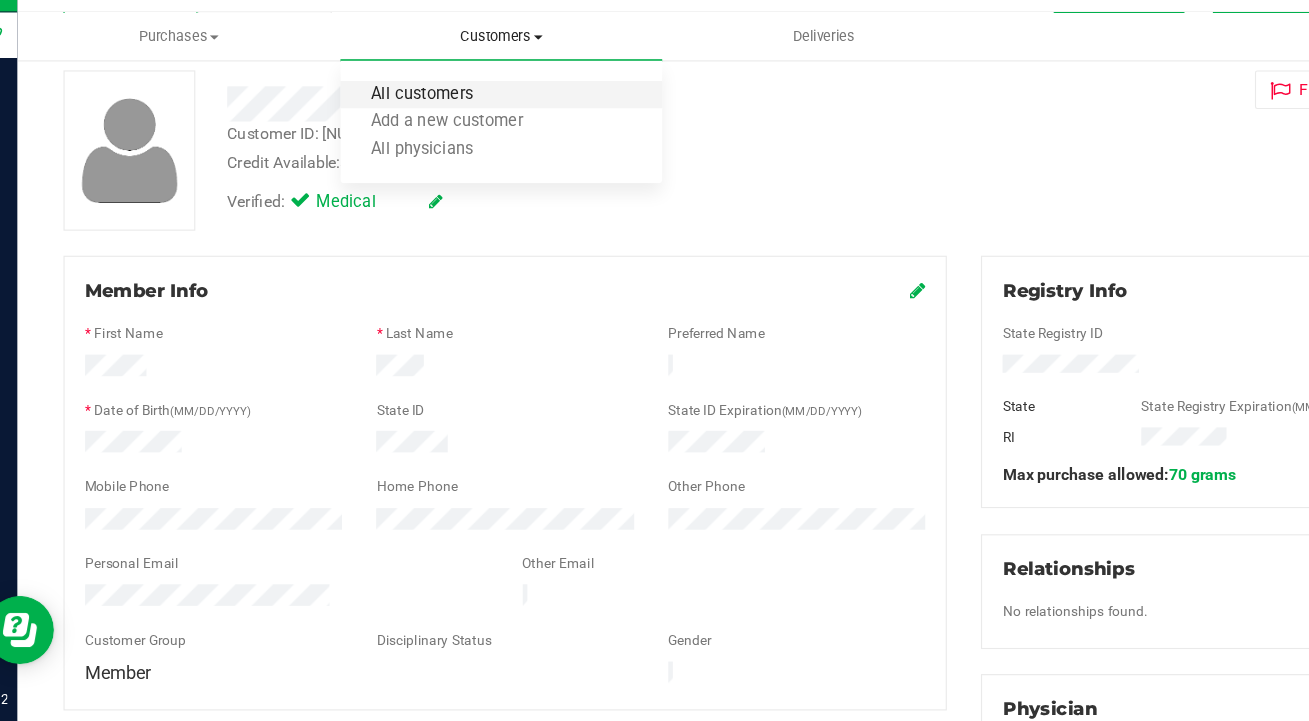 click on "All customers" at bounding box center (404, 120) 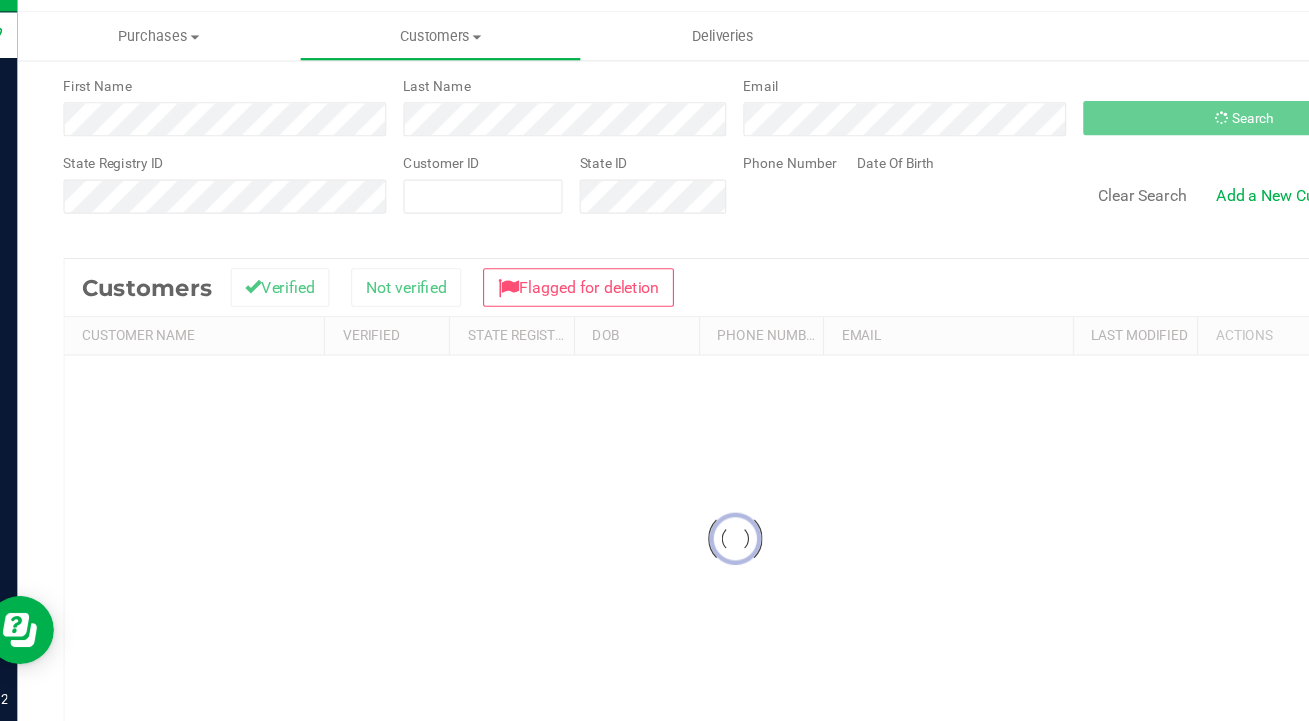 scroll, scrollTop: 0, scrollLeft: 0, axis: both 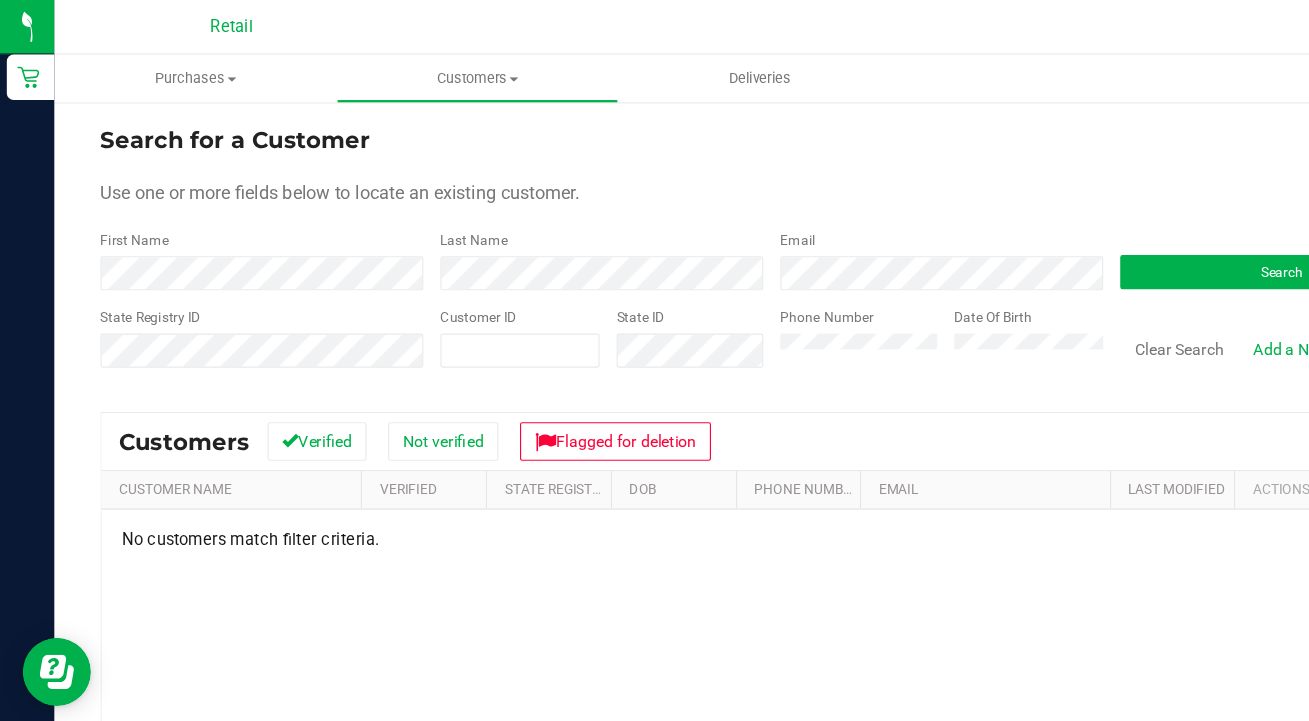 click on "Customers
Verified
Not verified
Flagged for deletion
Customer Name Verified State Registry Id DOB Phone Number Email Last Modified Actions Actions
No customers match filter criteria.
Page 0 of 0 No items to display" at bounding box center (678, 656) 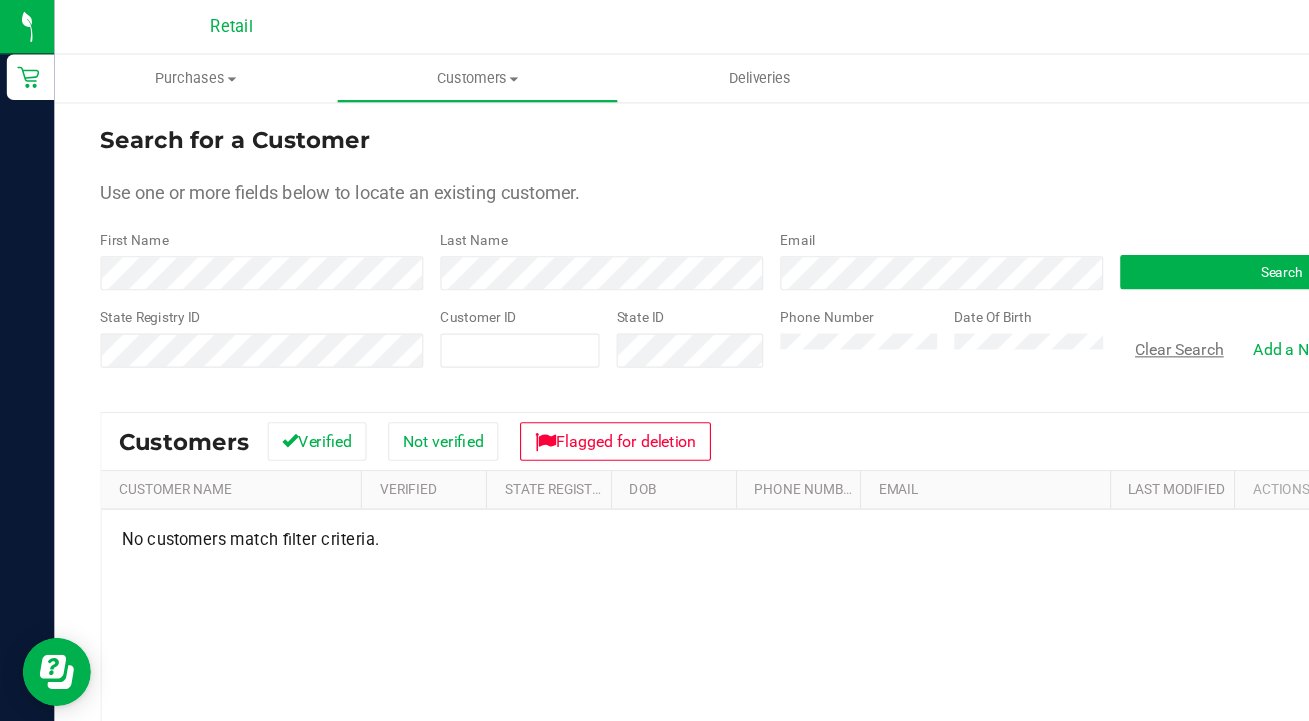 click on "Clear Search" at bounding box center (1037, 307) 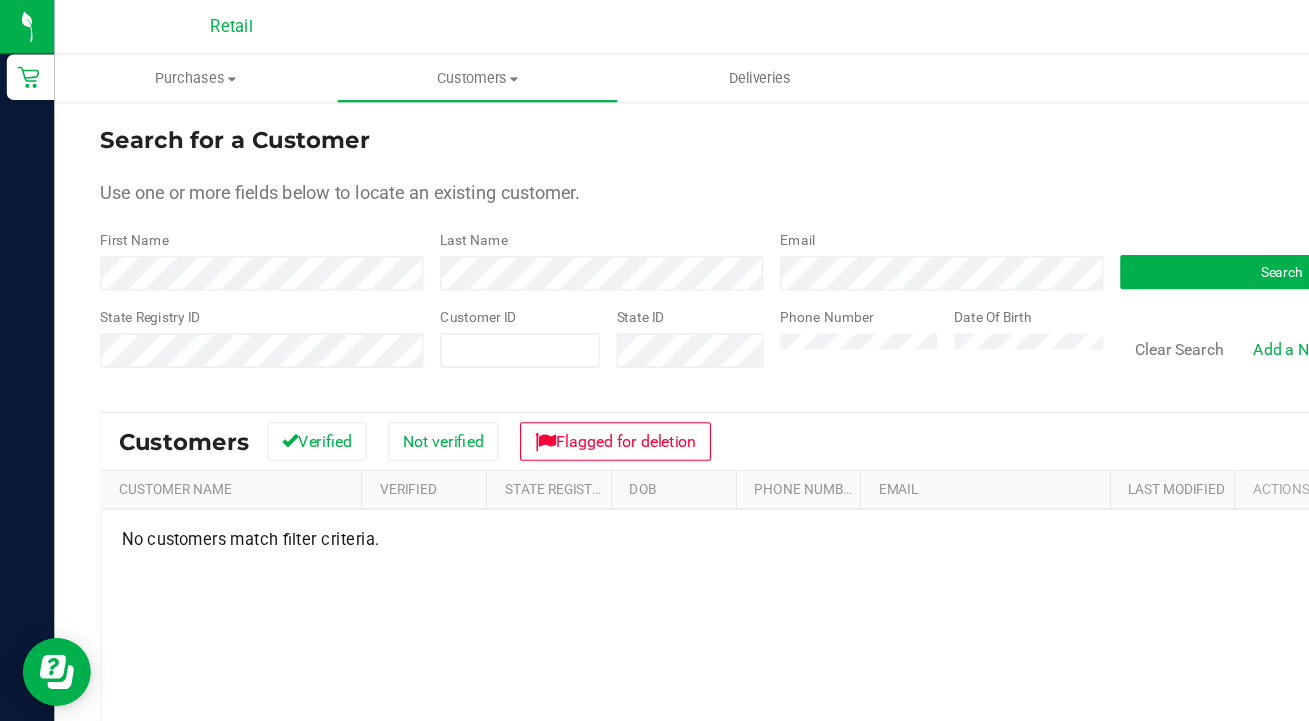 click on "Clear Search" at bounding box center (1037, 315) 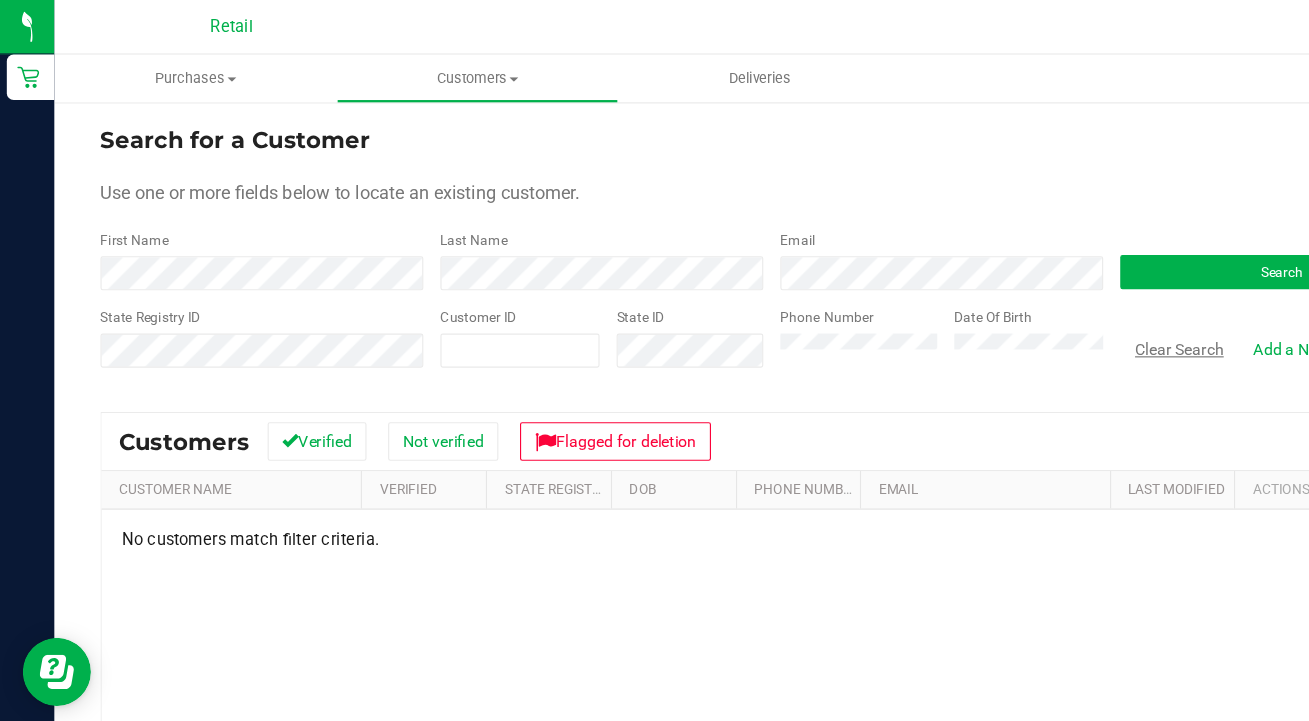 click on "Clear Search" at bounding box center (1037, 307) 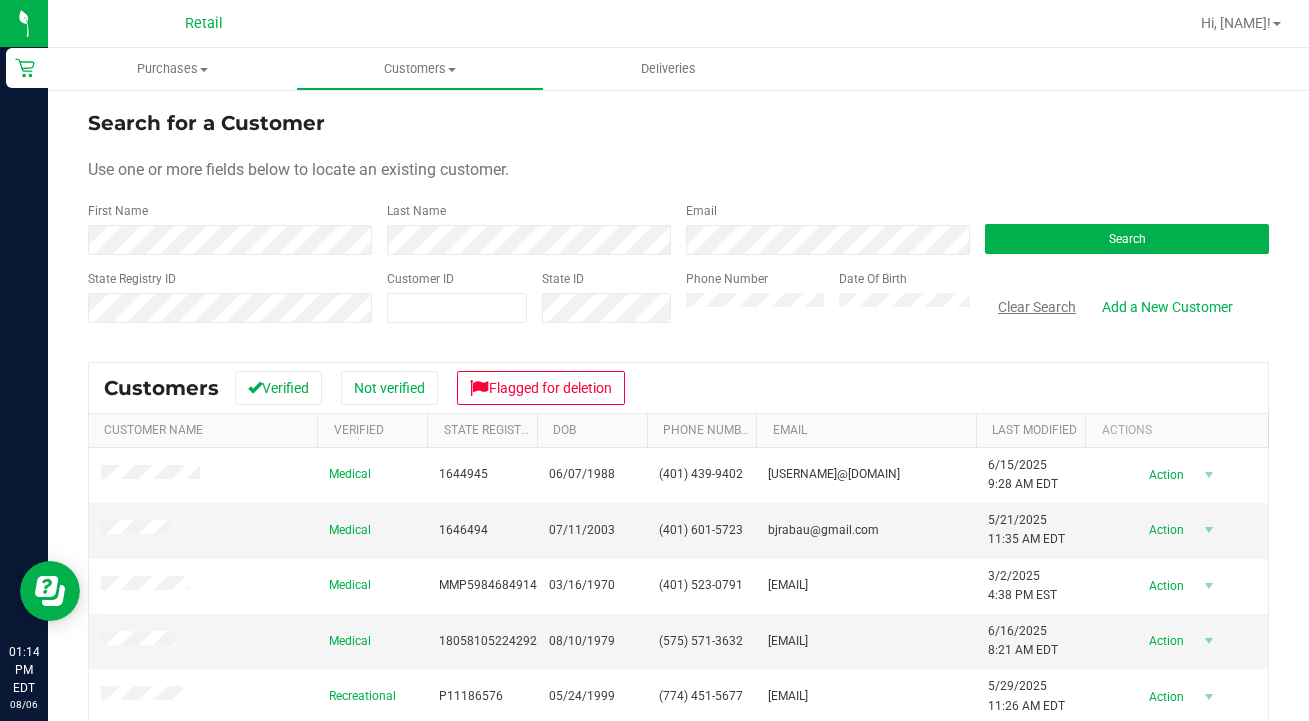 click on "Clear Search" at bounding box center [1037, 307] 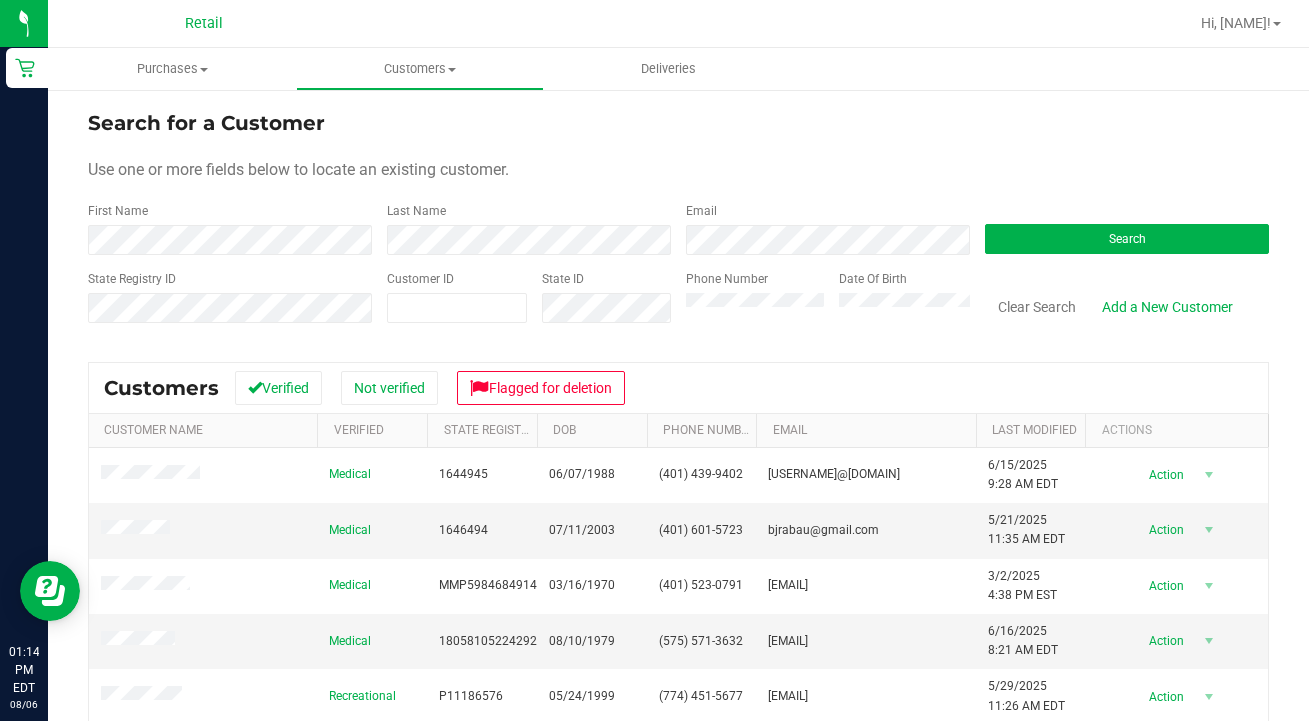 click on "Phone Number" at bounding box center (755, 305) 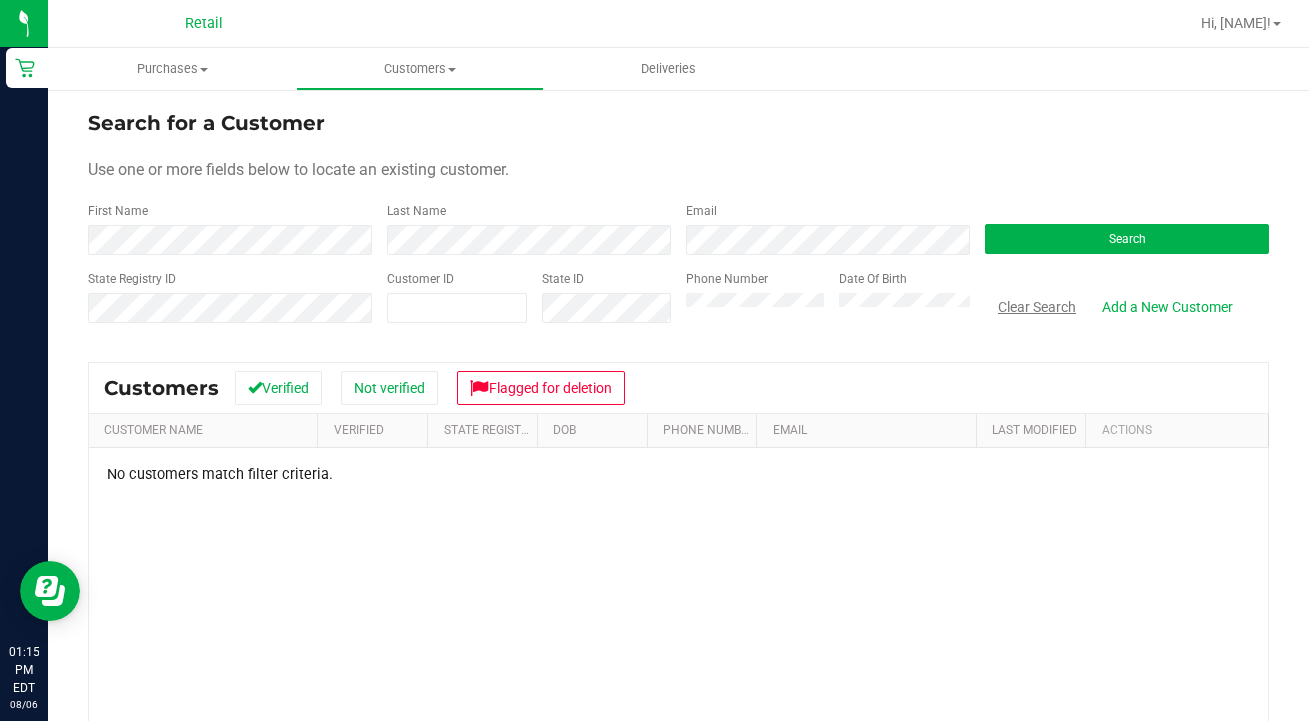 click on "Clear Search" at bounding box center [1037, 307] 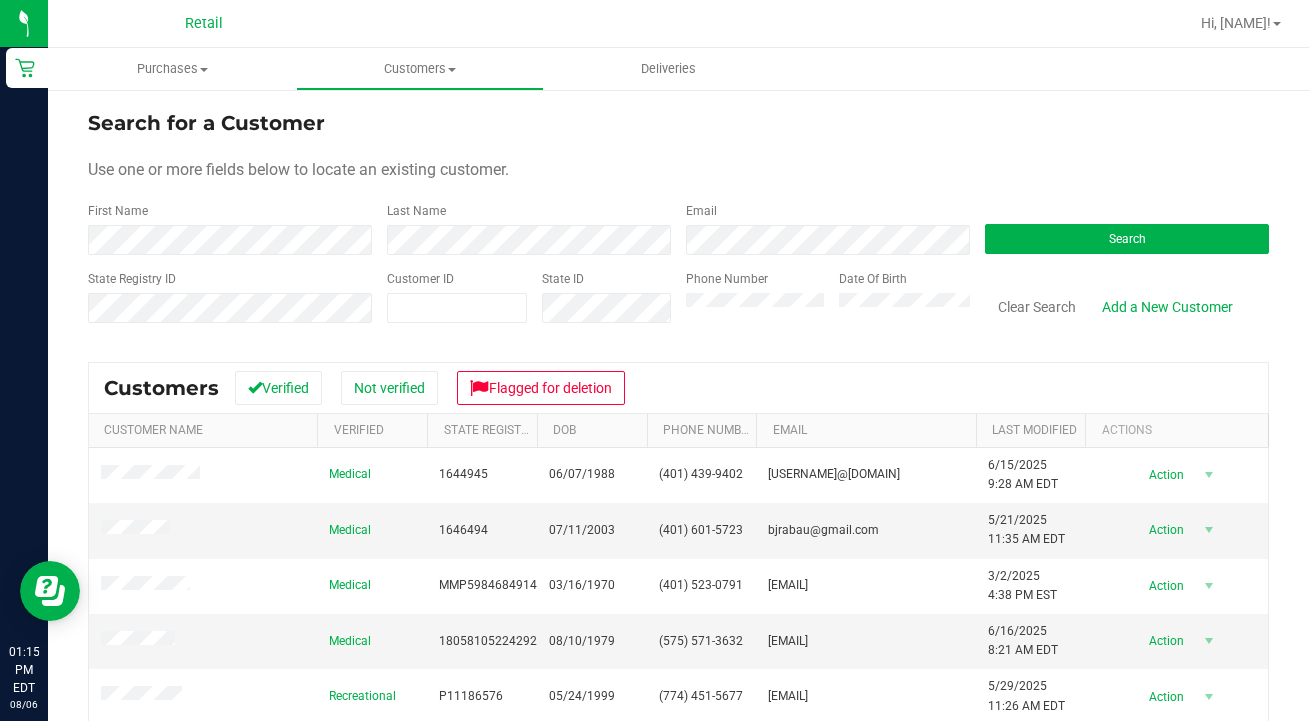 click on "Phone Number" at bounding box center (755, 305) 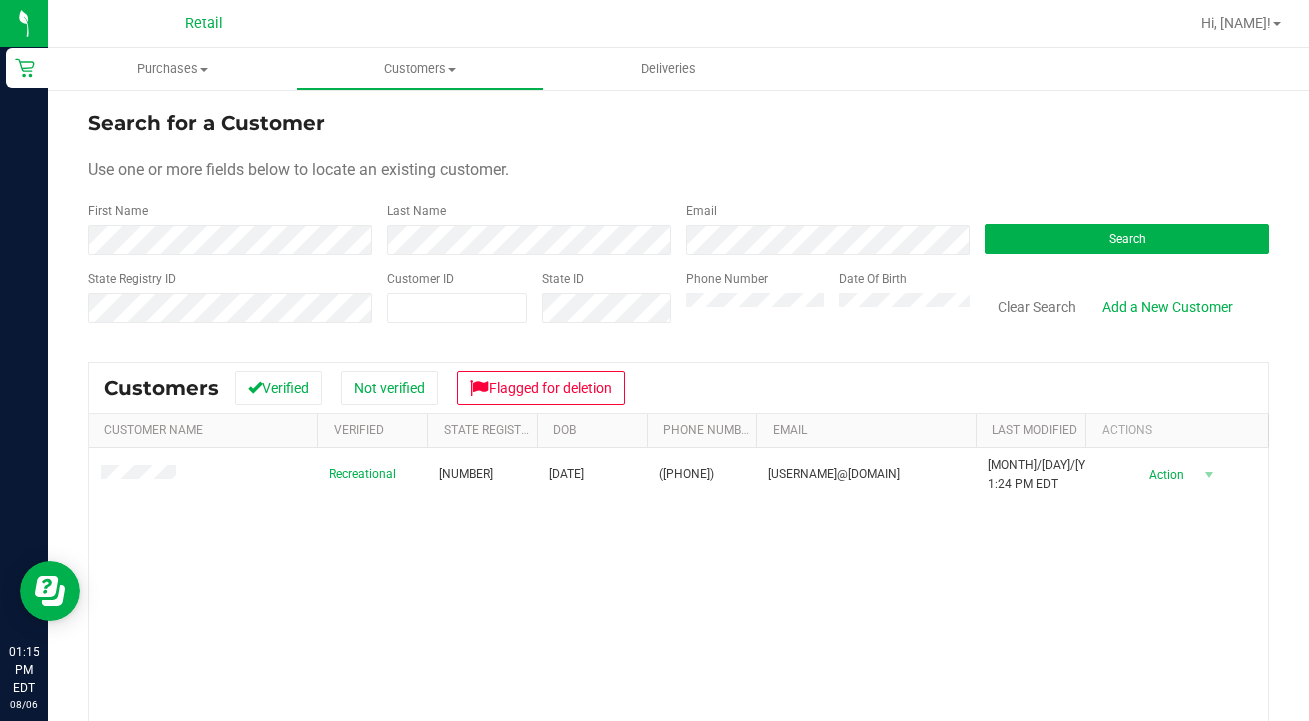 click on "Recreational [NUMBER] [DATE] ([PHONE]) [EMAIL] [DATE] [TIME] [TIMEZONE]
Delete Profile
Action Action Add to queue Create new purchase View profile View purchases" at bounding box center [678, 675] 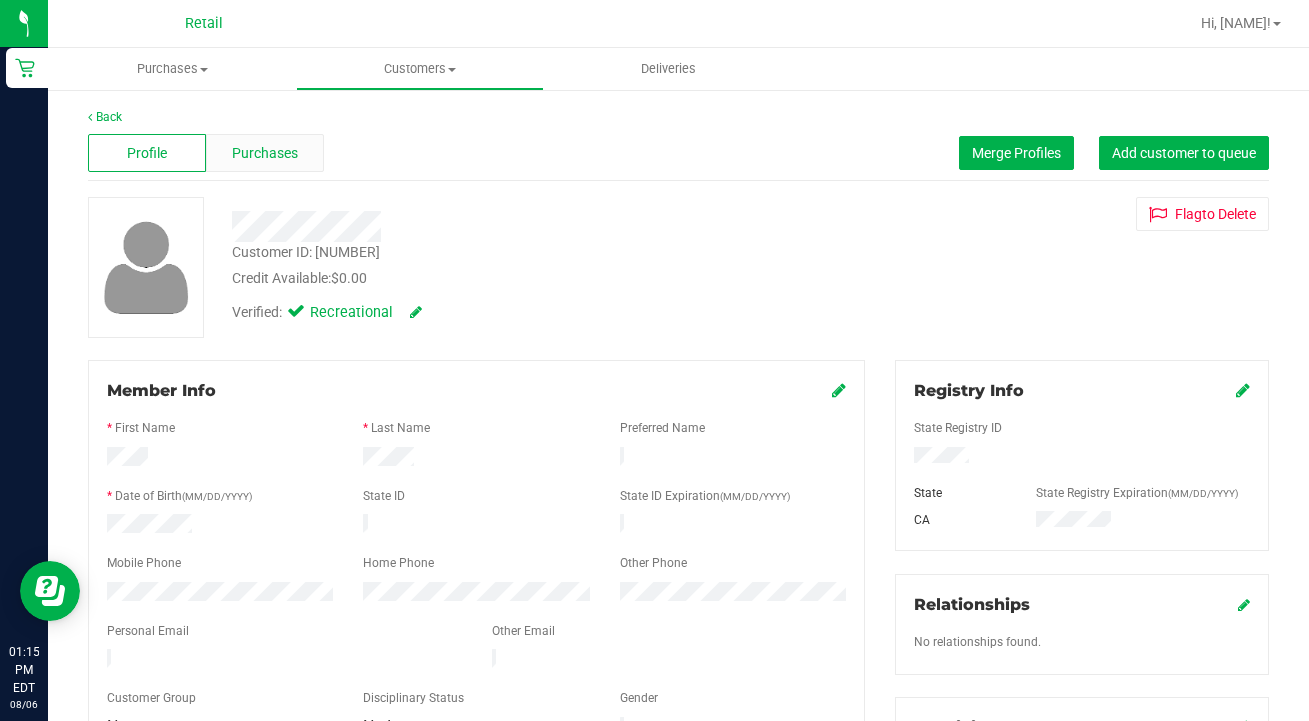 click on "Purchases" at bounding box center (265, 153) 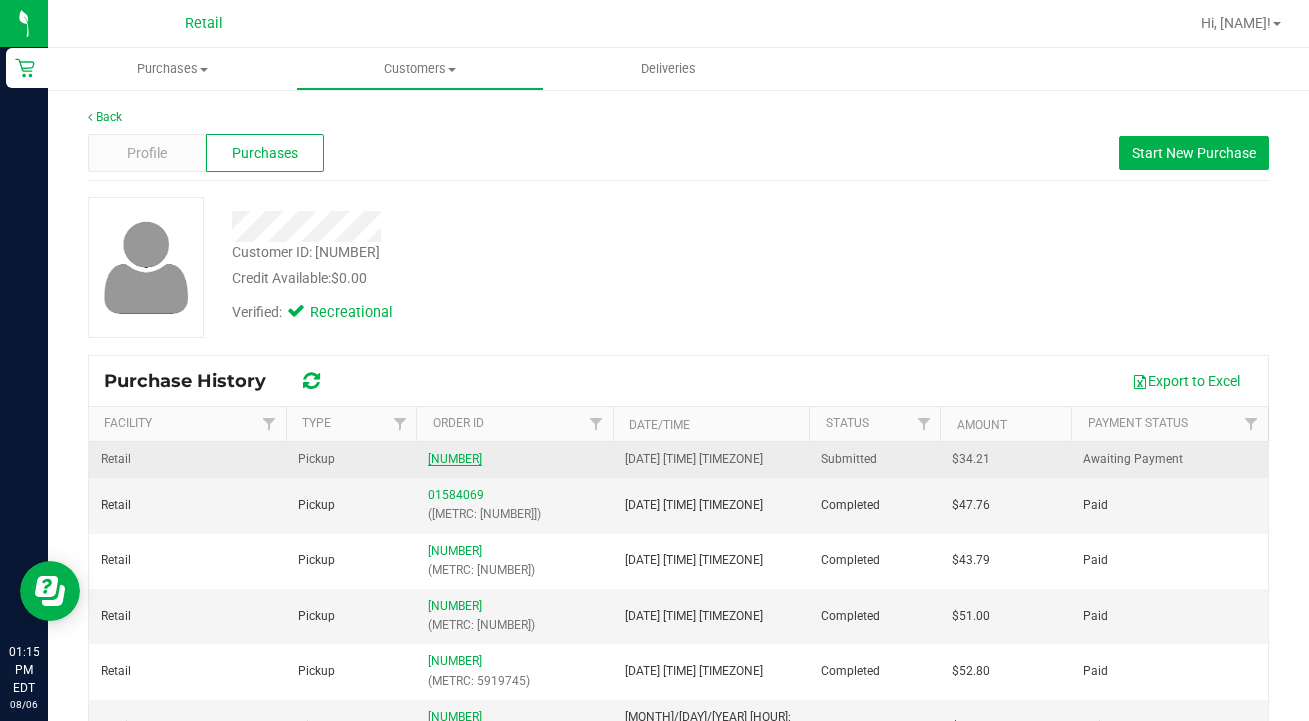 click on "[NUMBER]" at bounding box center [455, 459] 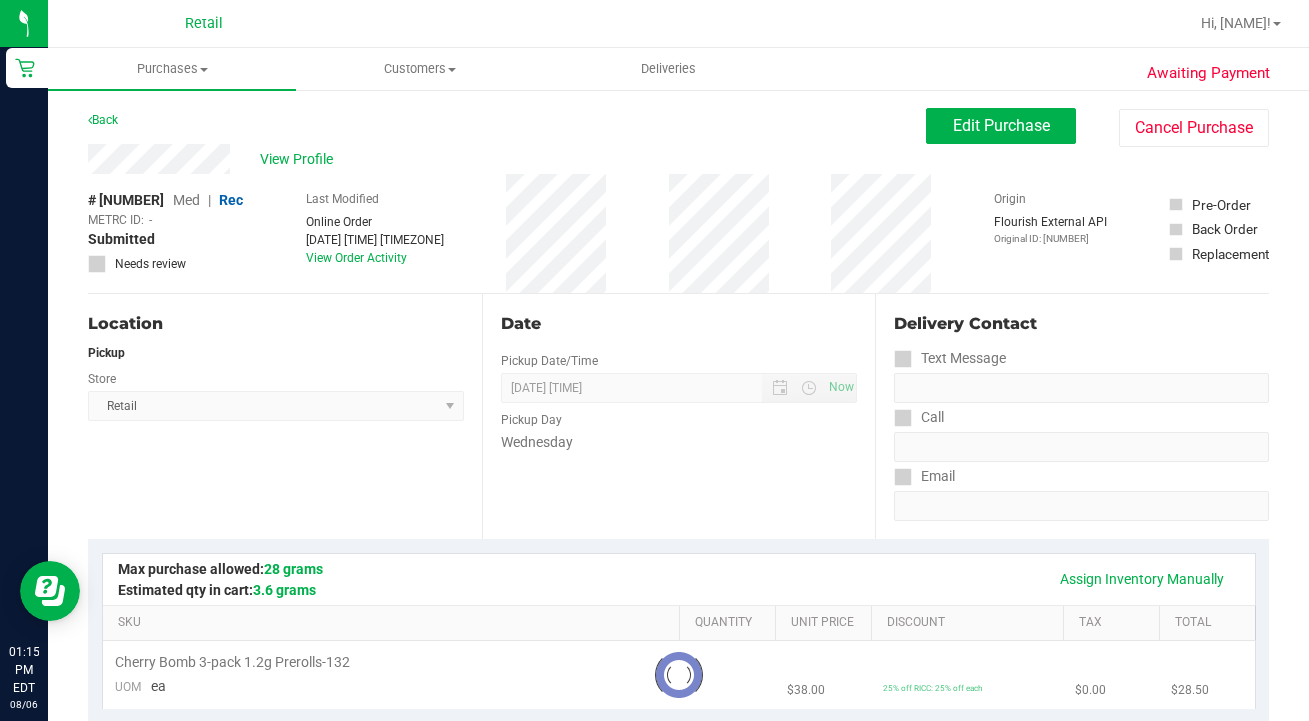 scroll, scrollTop: 0, scrollLeft: 0, axis: both 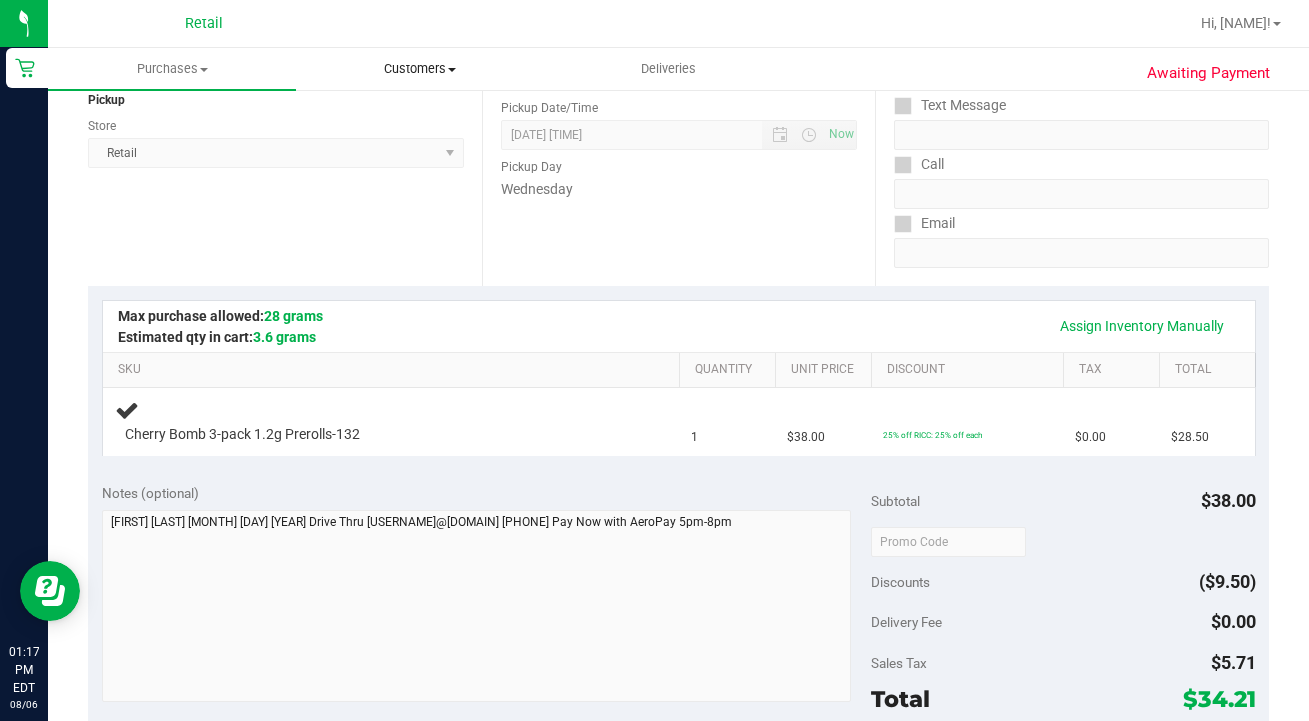 click on "Customers
All customers
Add a new customer
All physicians" at bounding box center [420, 69] 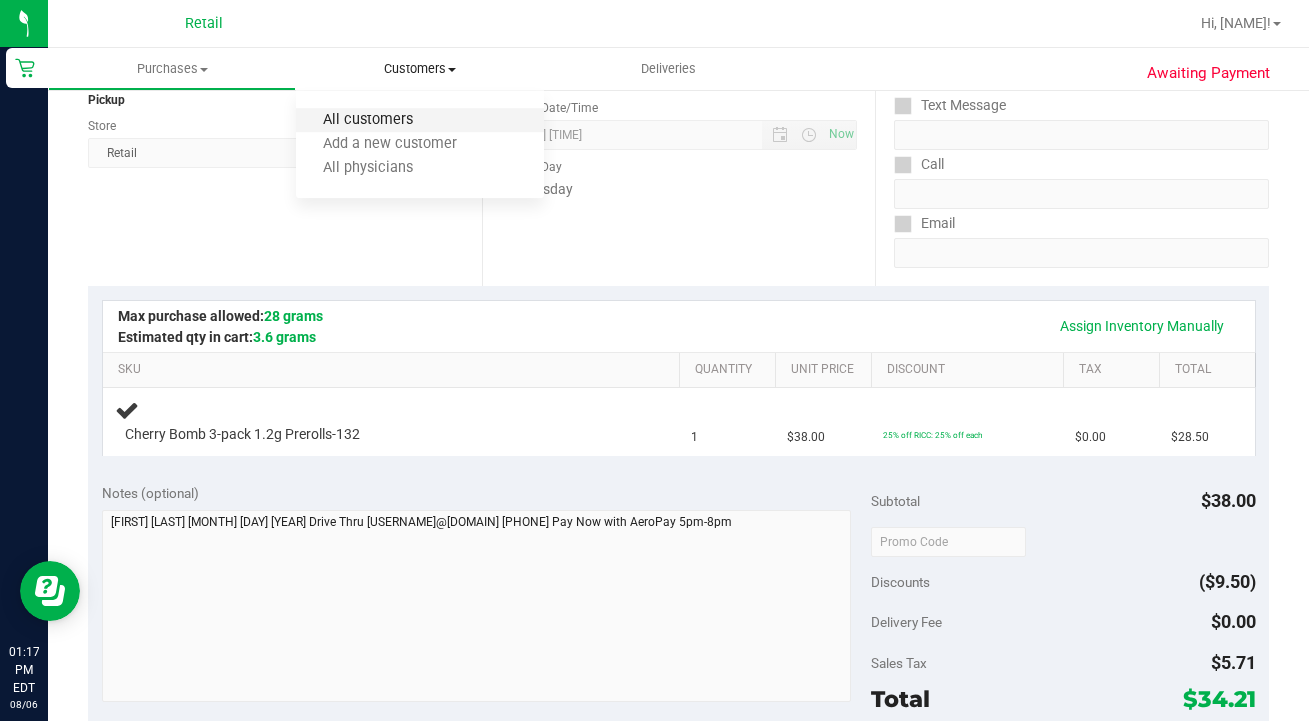 click on "All customers" at bounding box center (368, 120) 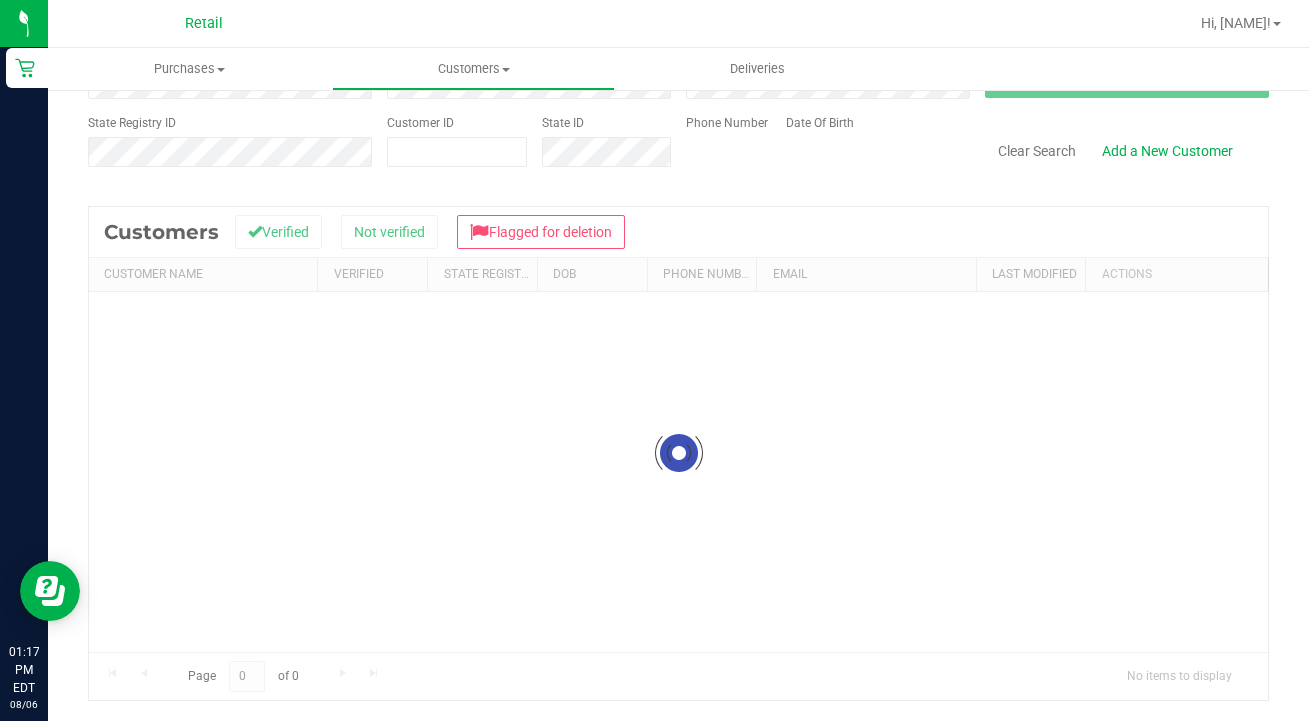 scroll, scrollTop: 0, scrollLeft: 0, axis: both 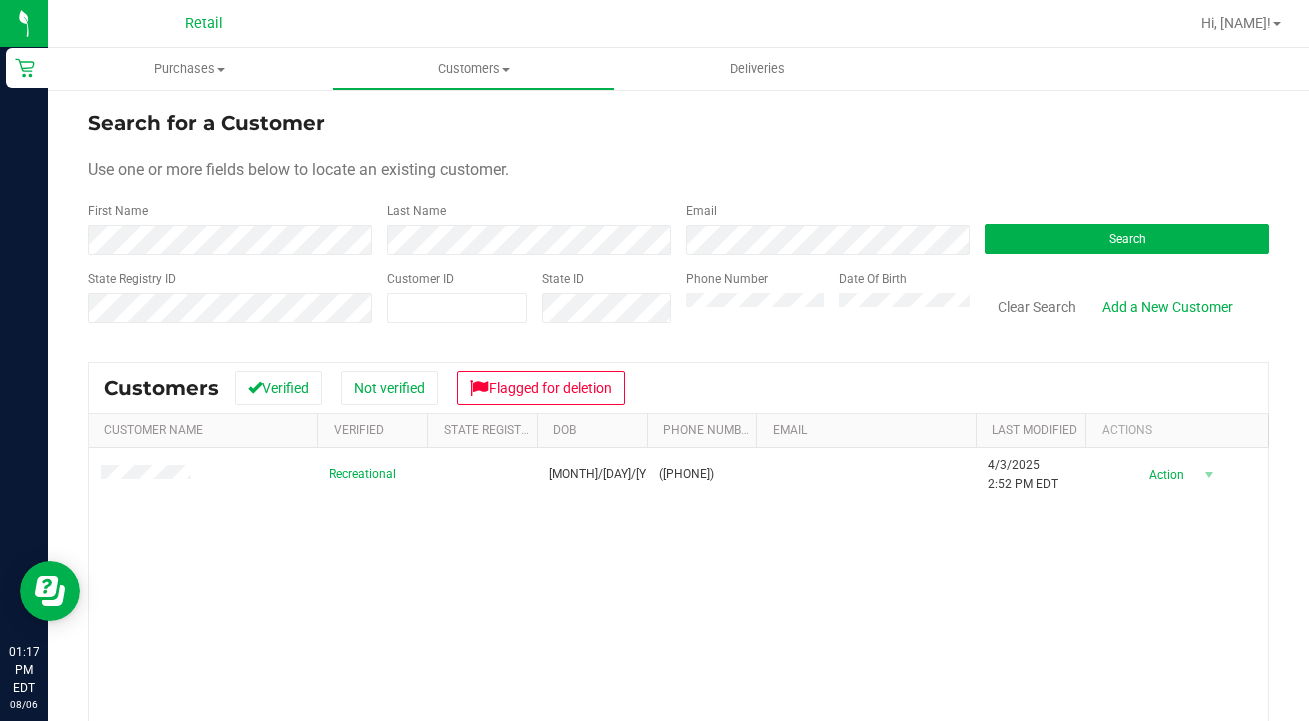 click on "Recreational [MONTH]/[DAY]/[YEAR] ([PHONE]) [MONTH]/[DAY]/[YEAR] [HOUR]:[MINUTE] [MERIDIEM]
Delete Profile
Action Action Add to queue Create new purchase View profile View purchases" at bounding box center (678, 675) 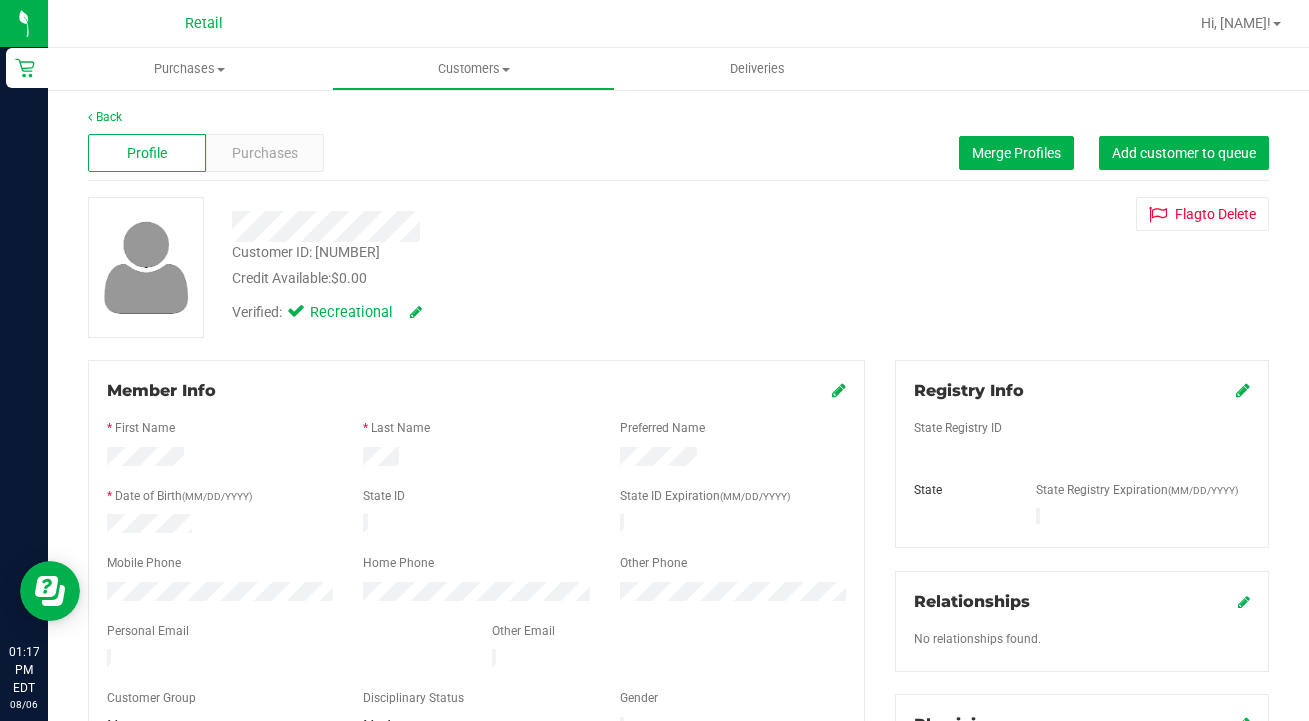click on "Verified:
Recreational" at bounding box center (520, 311) 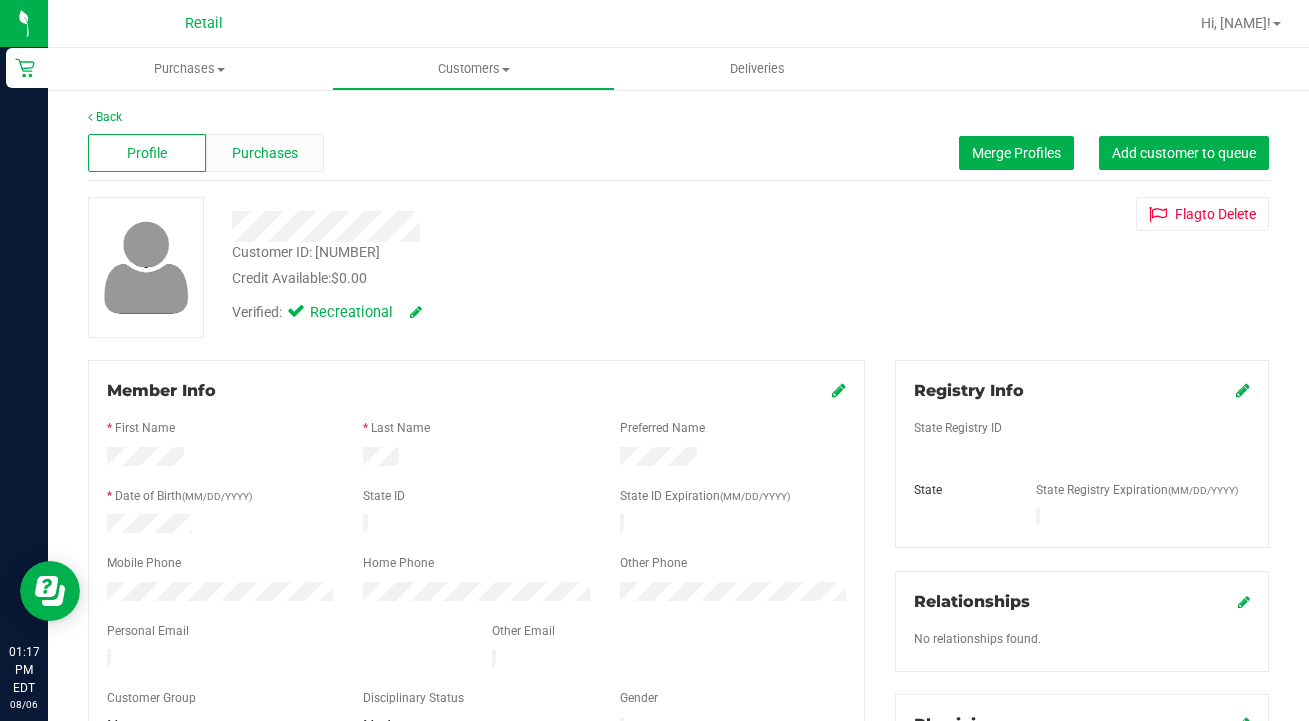 click on "Purchases" at bounding box center [265, 153] 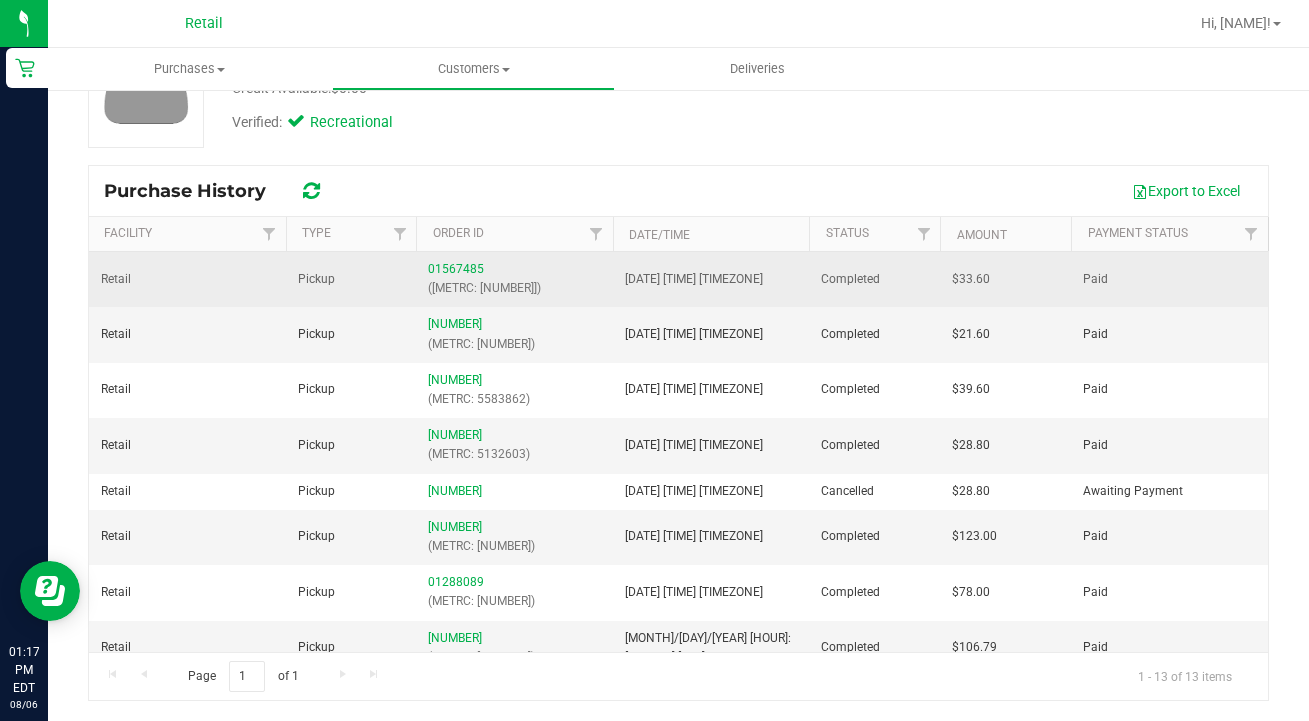 scroll, scrollTop: 190, scrollLeft: 0, axis: vertical 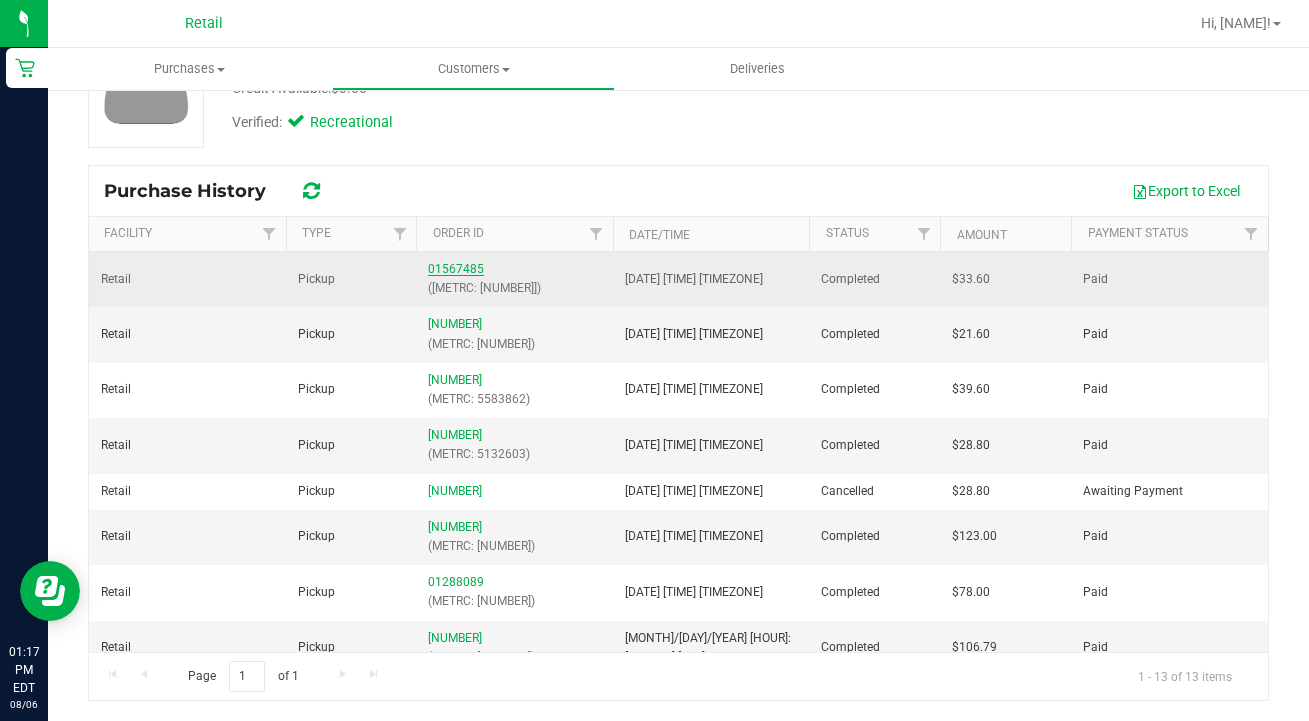 click on "01567485" at bounding box center (456, 269) 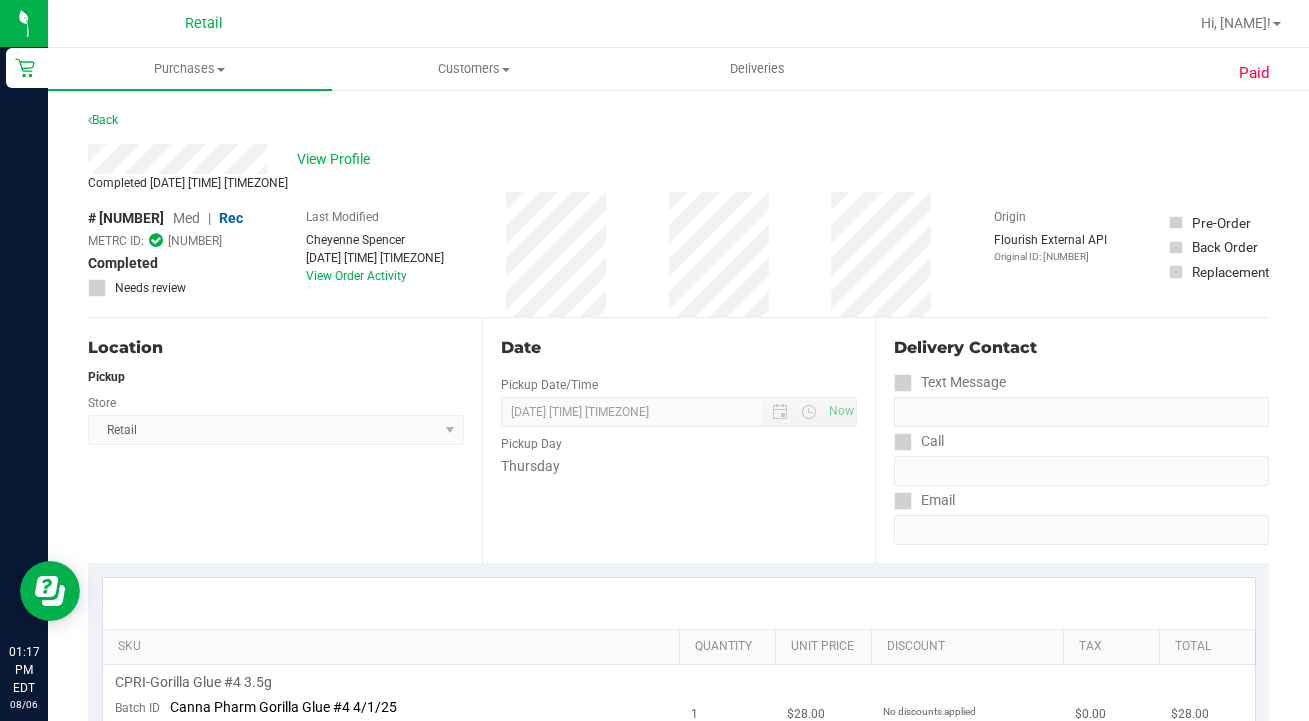 scroll, scrollTop: 0, scrollLeft: 0, axis: both 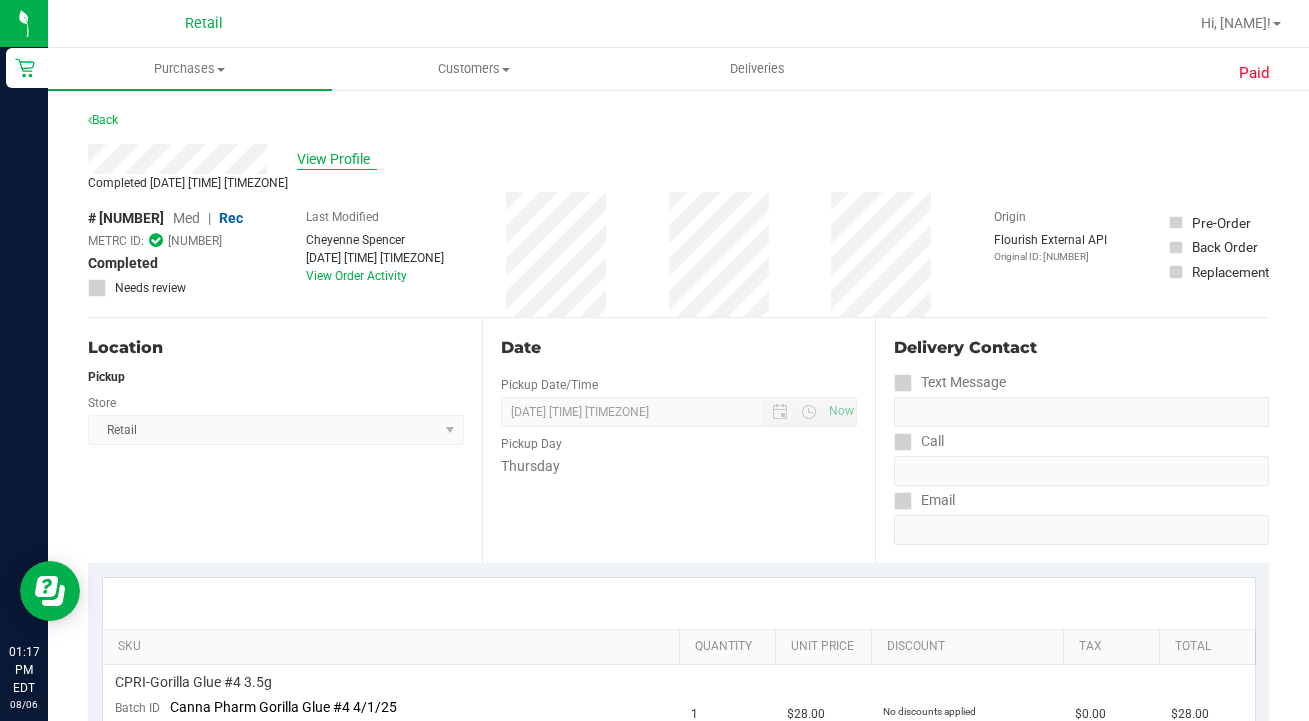 click on "View Profile" at bounding box center (337, 159) 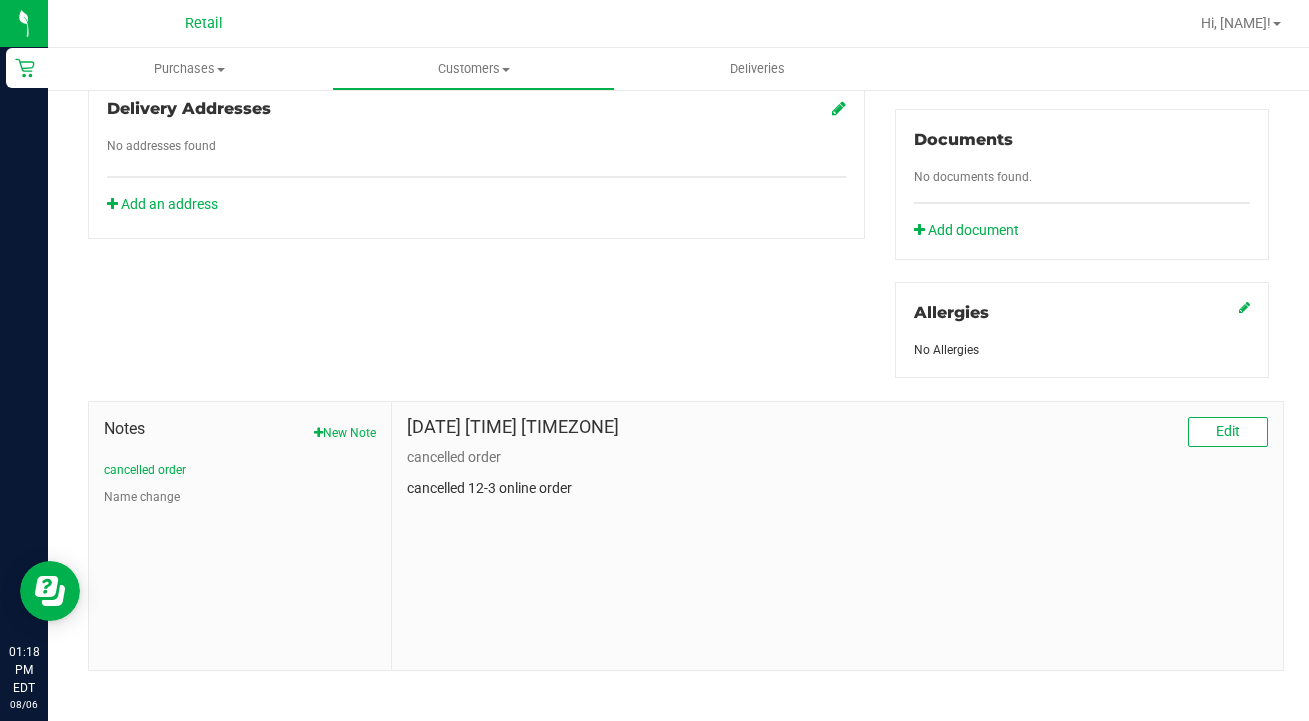 scroll, scrollTop: 702, scrollLeft: 0, axis: vertical 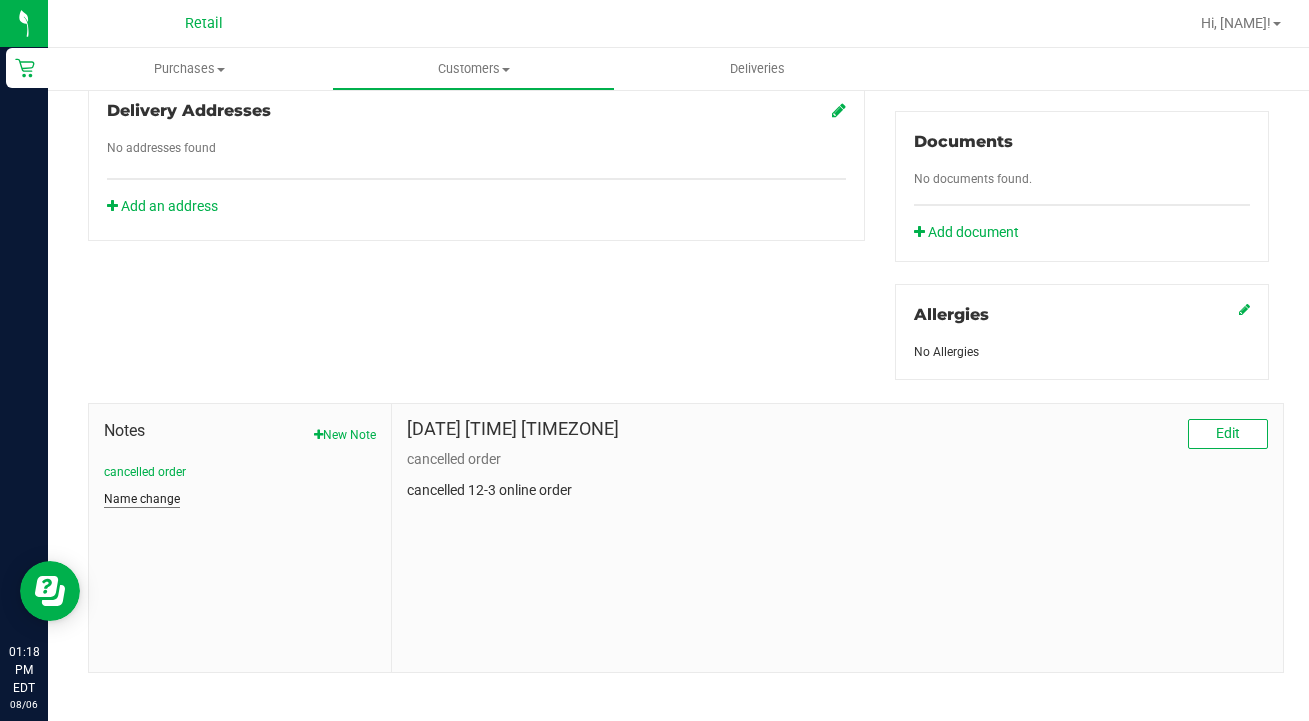 click on "Name change" at bounding box center (142, 499) 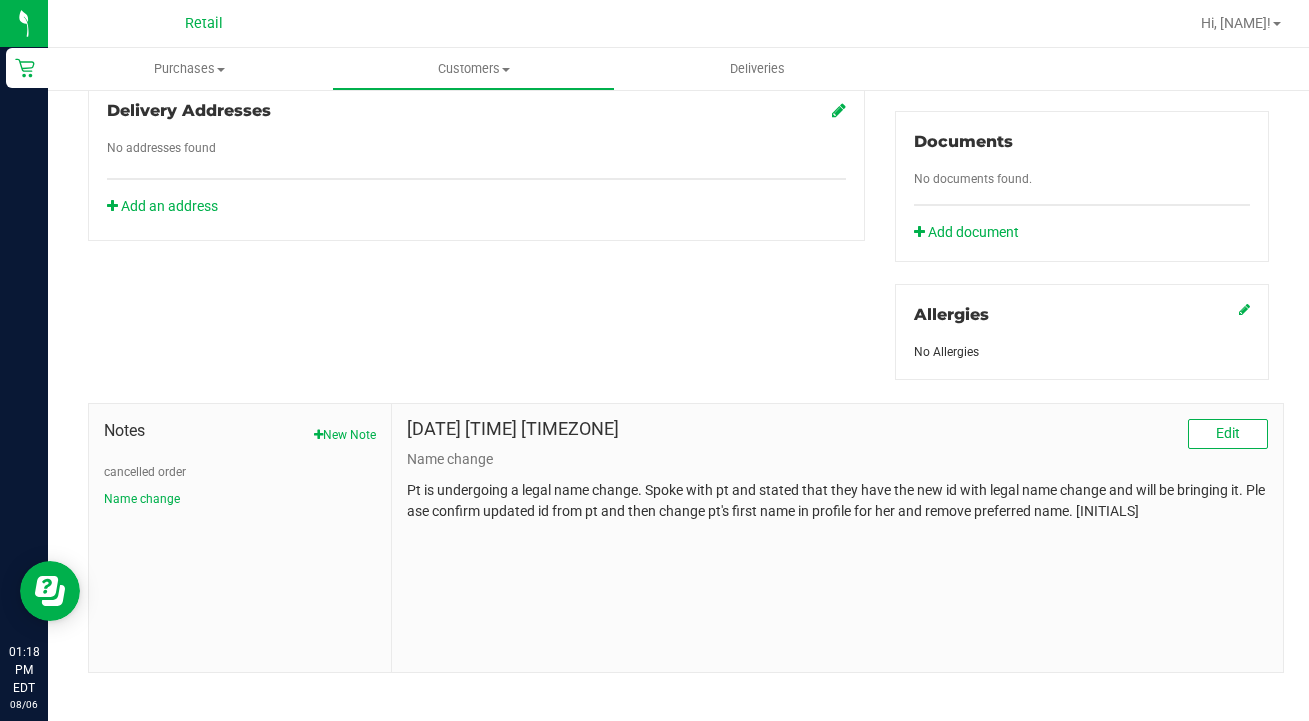 scroll, scrollTop: 6, scrollLeft: 0, axis: vertical 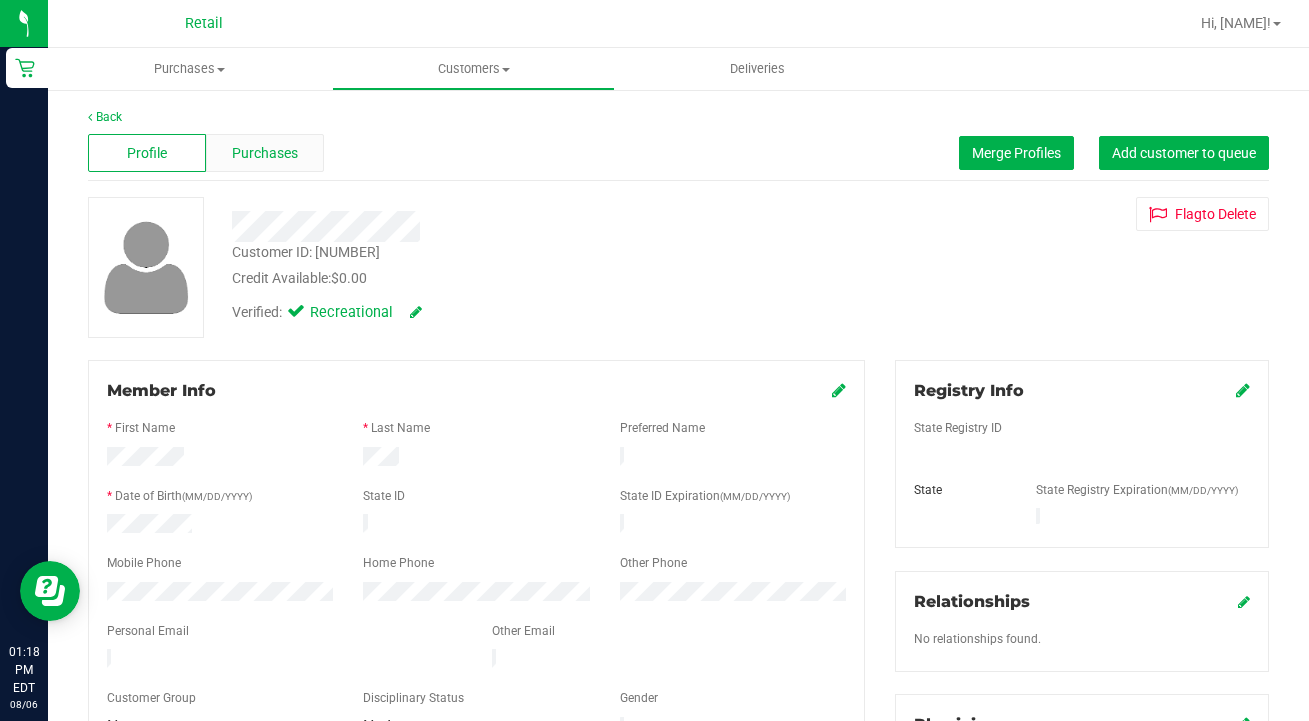click on "Purchases" at bounding box center [265, 153] 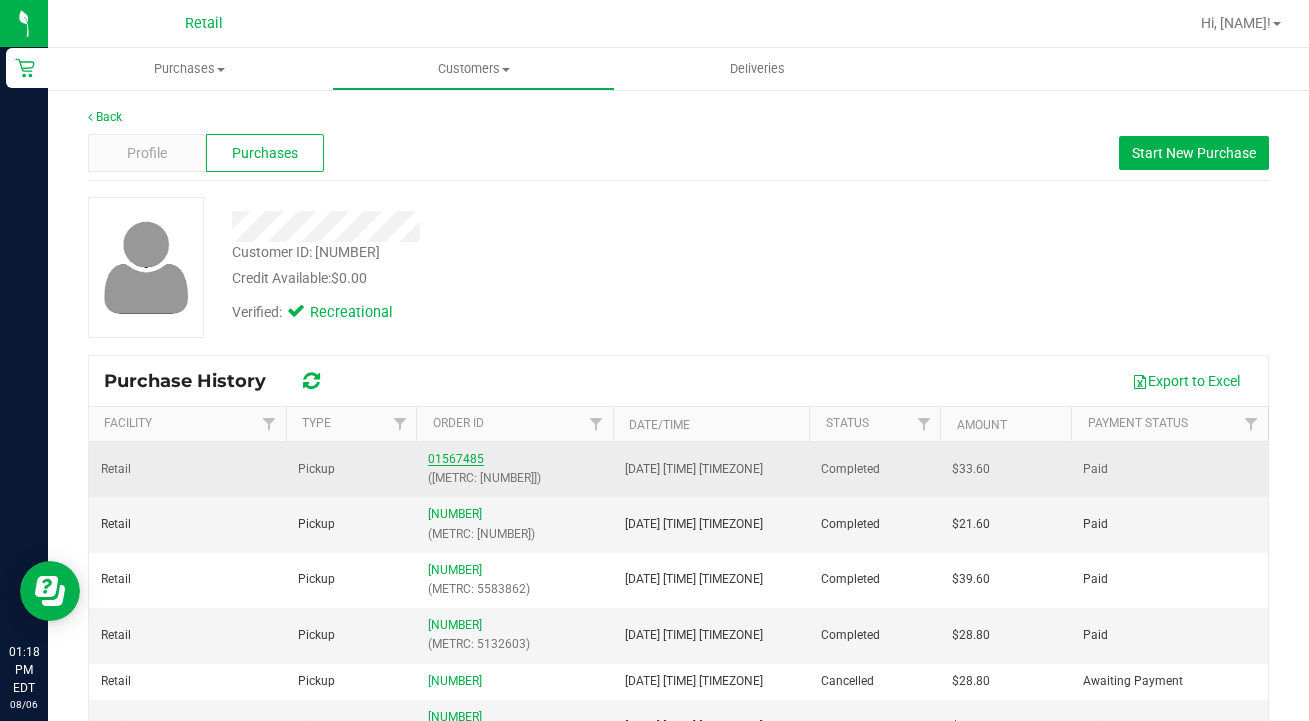 click on "01567485" at bounding box center (456, 459) 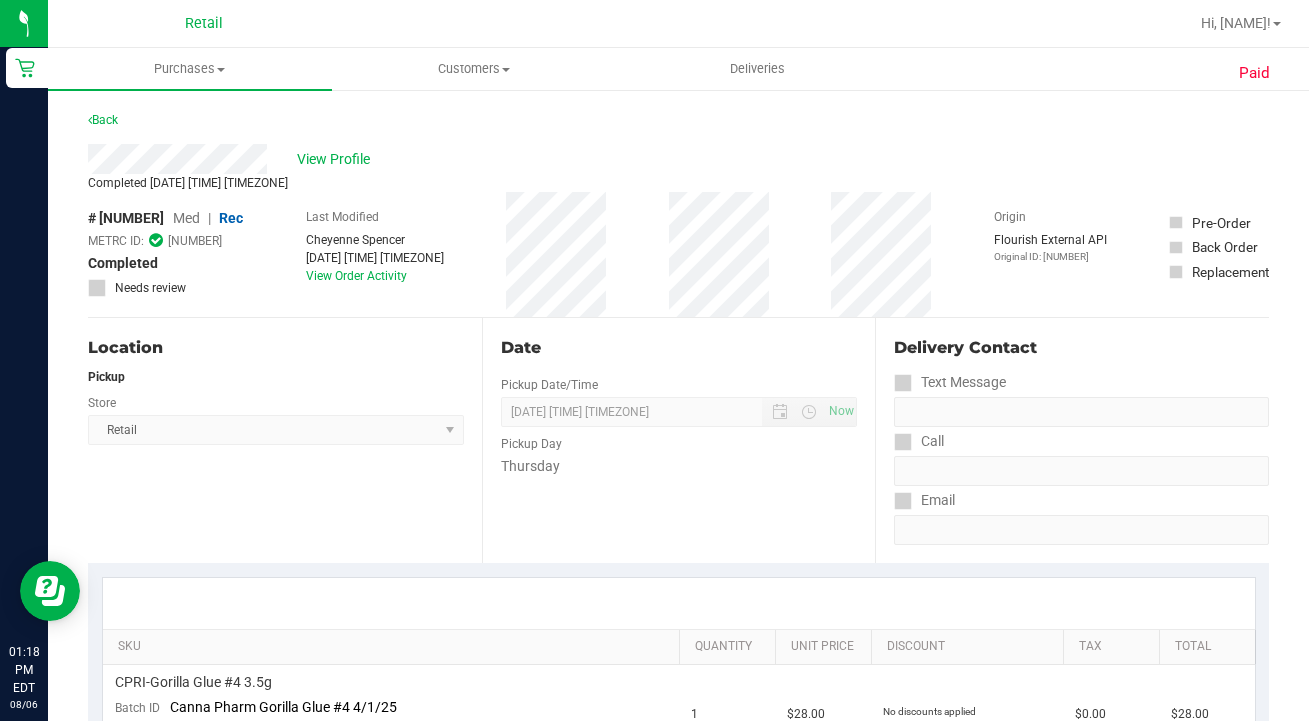 scroll, scrollTop: 0, scrollLeft: 0, axis: both 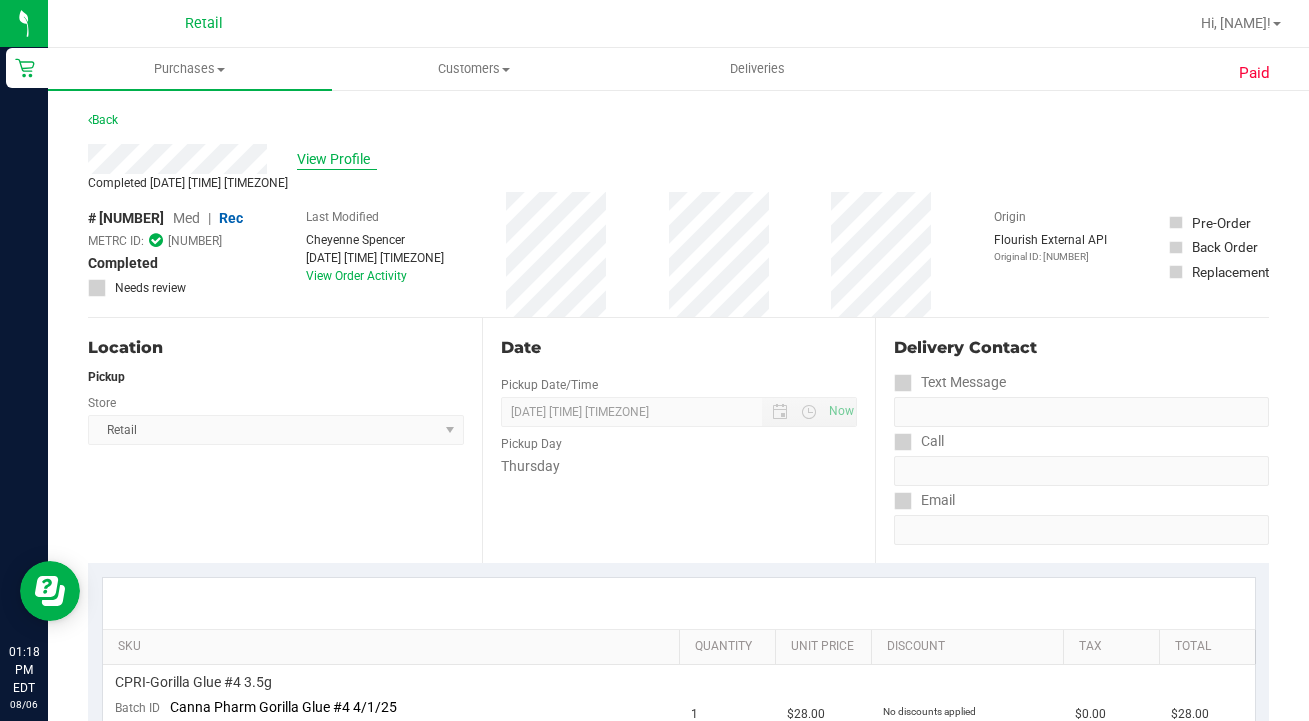 click on "View Profile" at bounding box center [337, 159] 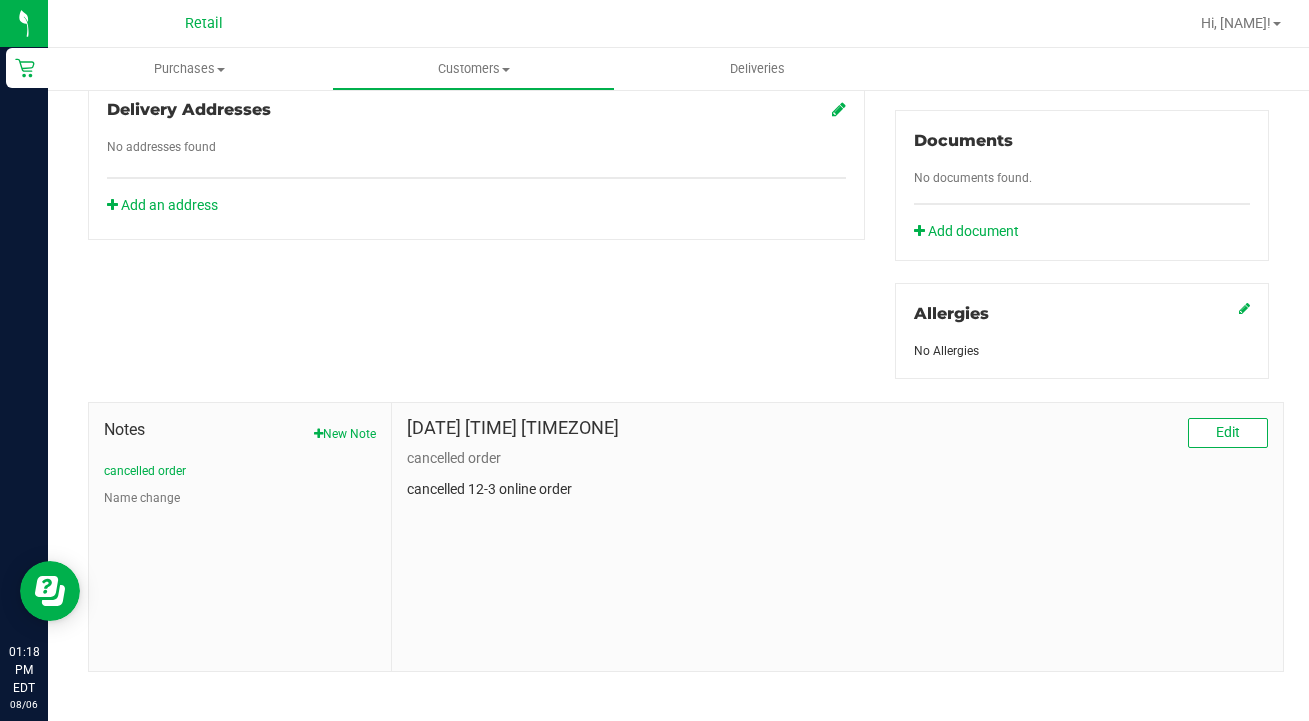 scroll, scrollTop: 702, scrollLeft: 0, axis: vertical 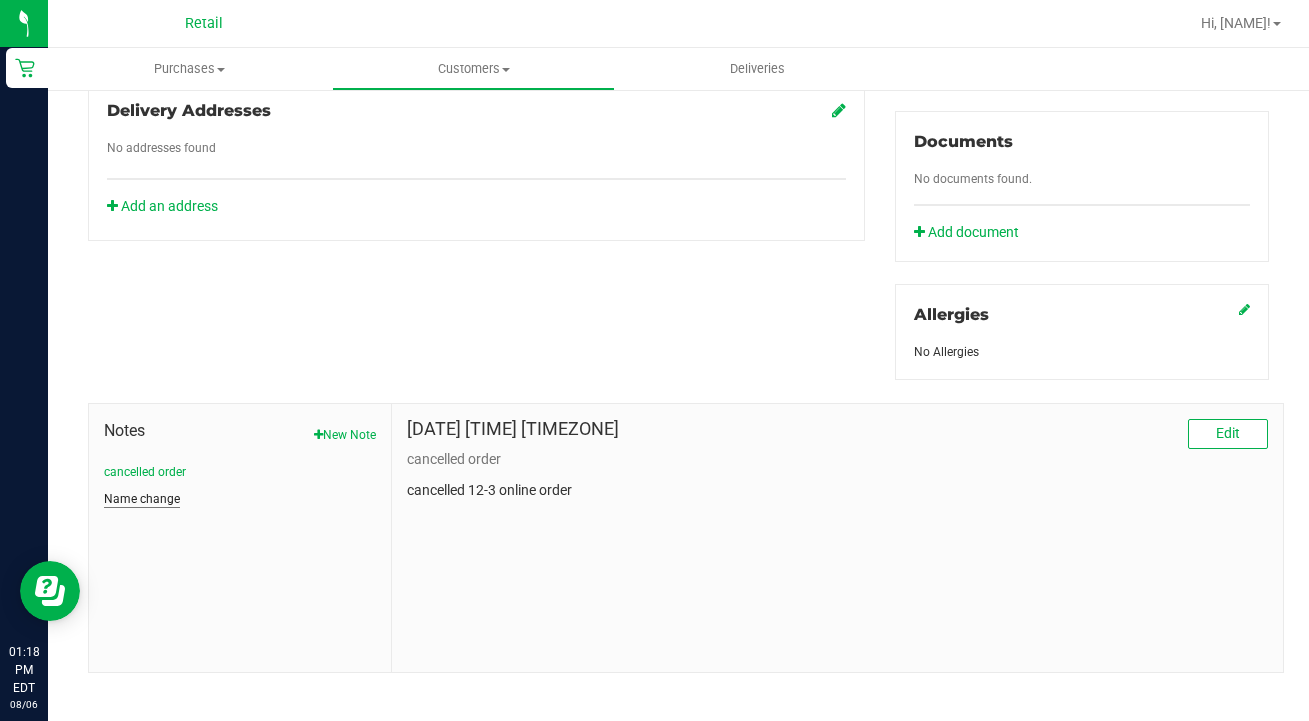 click on "Name change" at bounding box center (142, 499) 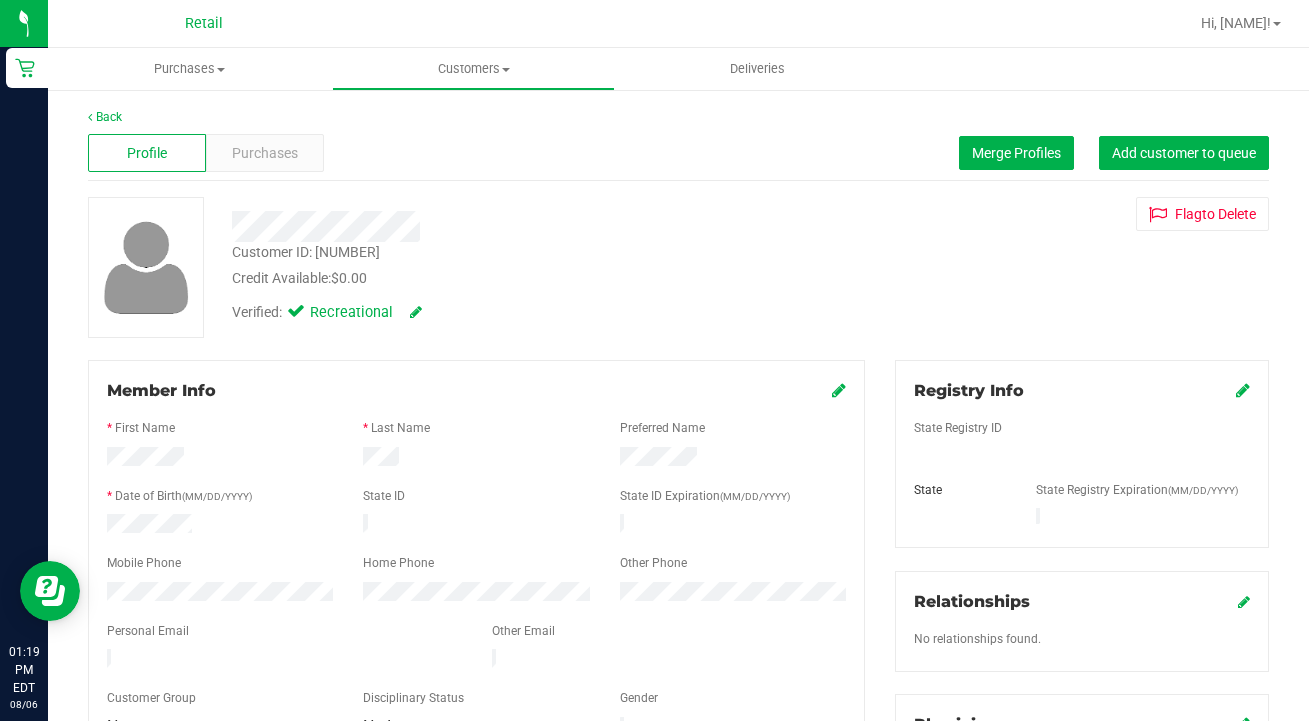 scroll, scrollTop: 0, scrollLeft: 0, axis: both 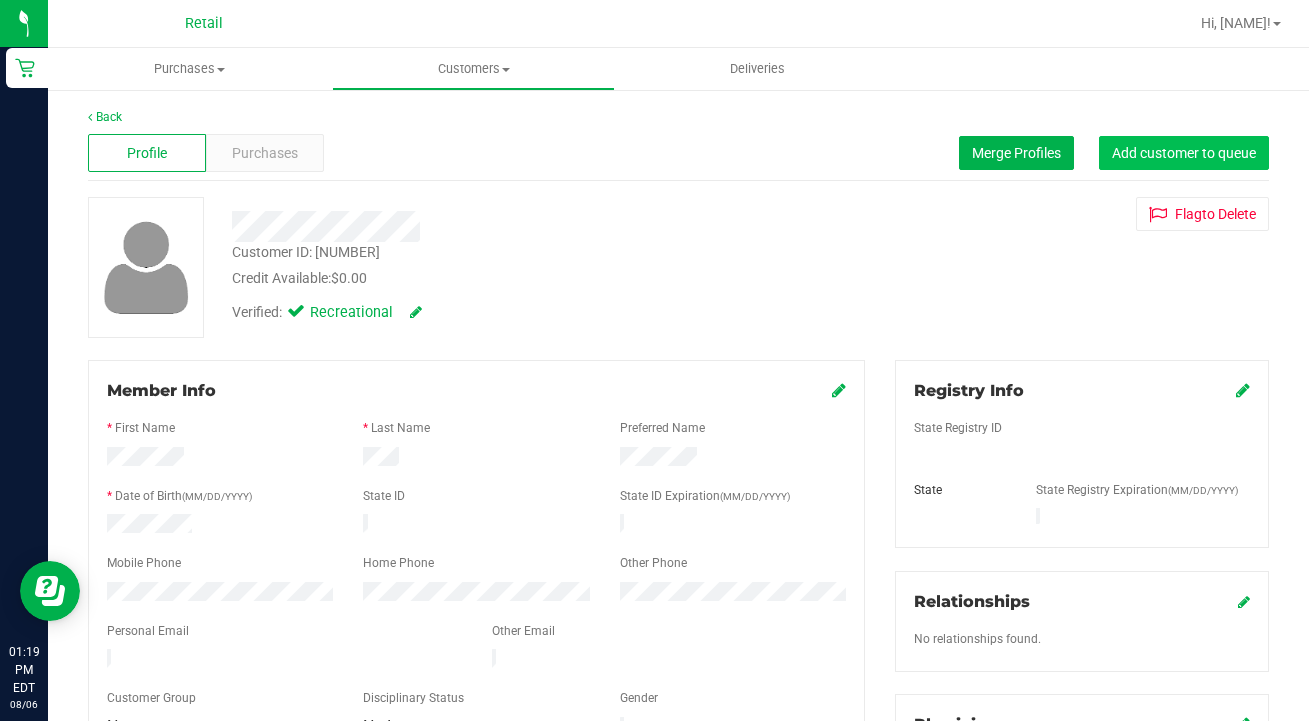 click on "Add customer to queue" at bounding box center (1184, 153) 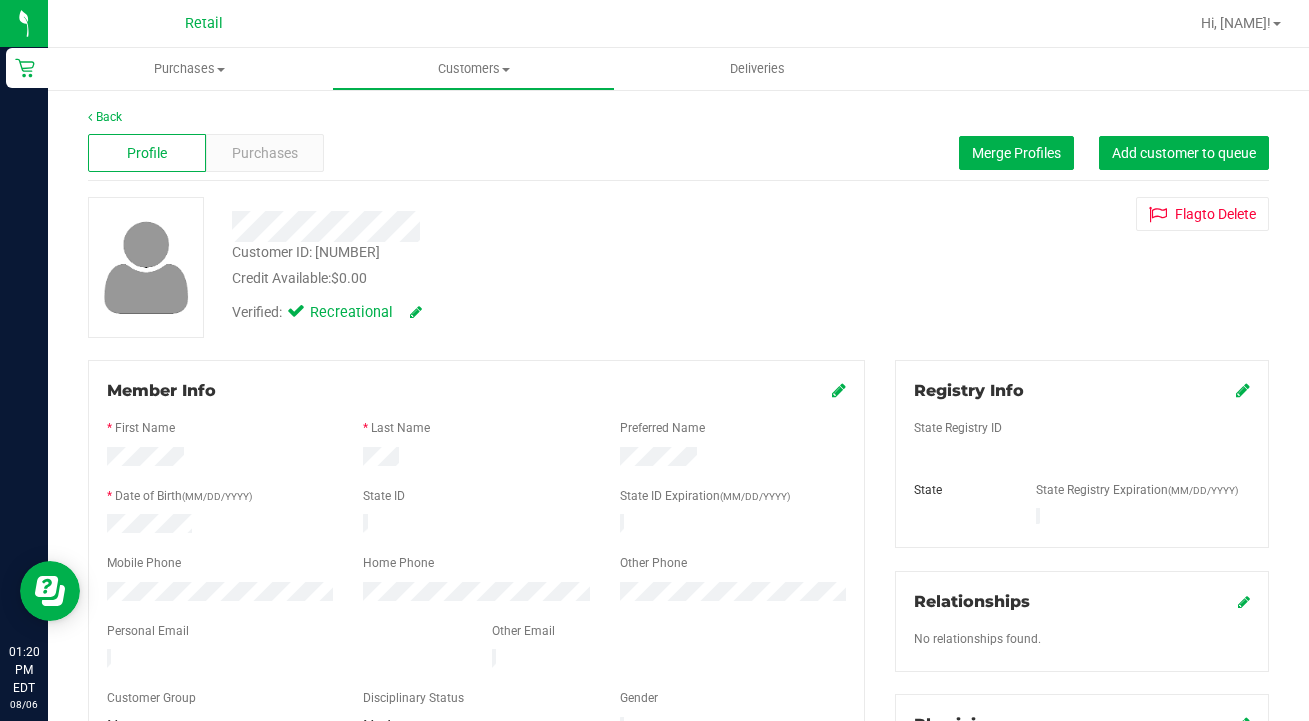 scroll, scrollTop: 0, scrollLeft: 0, axis: both 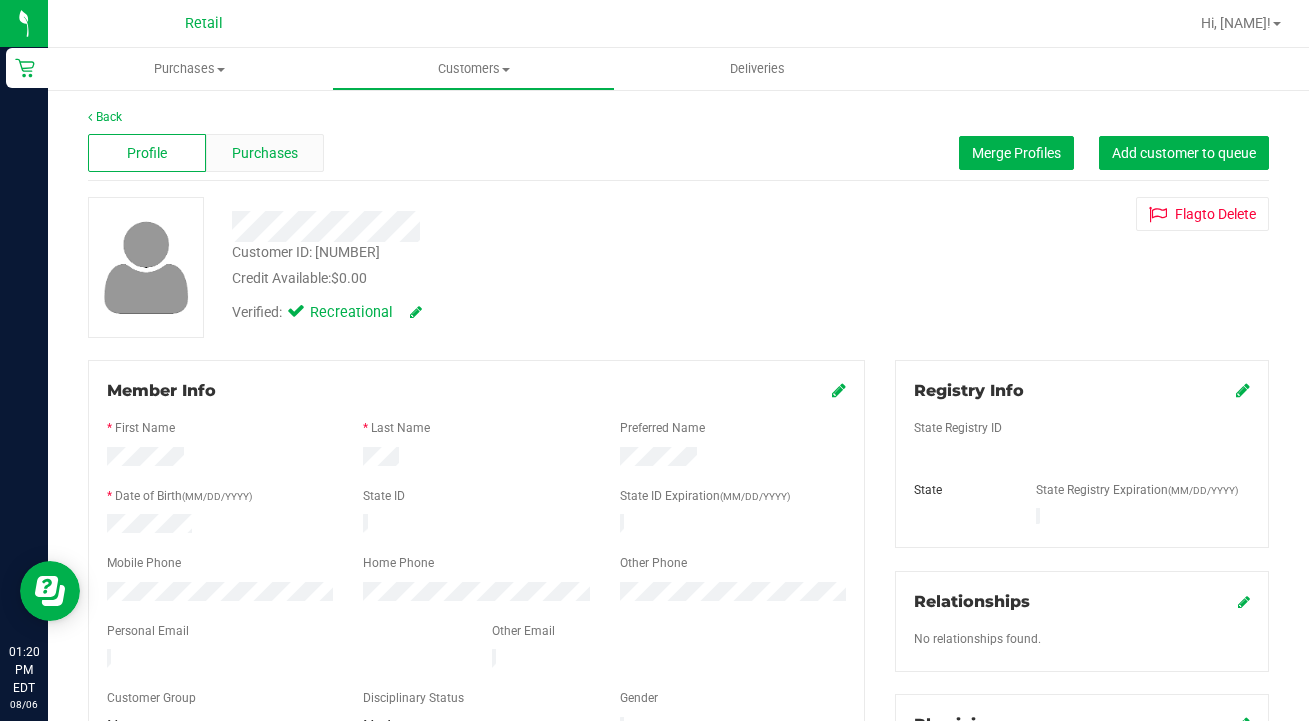 click on "Purchases" at bounding box center [265, 153] 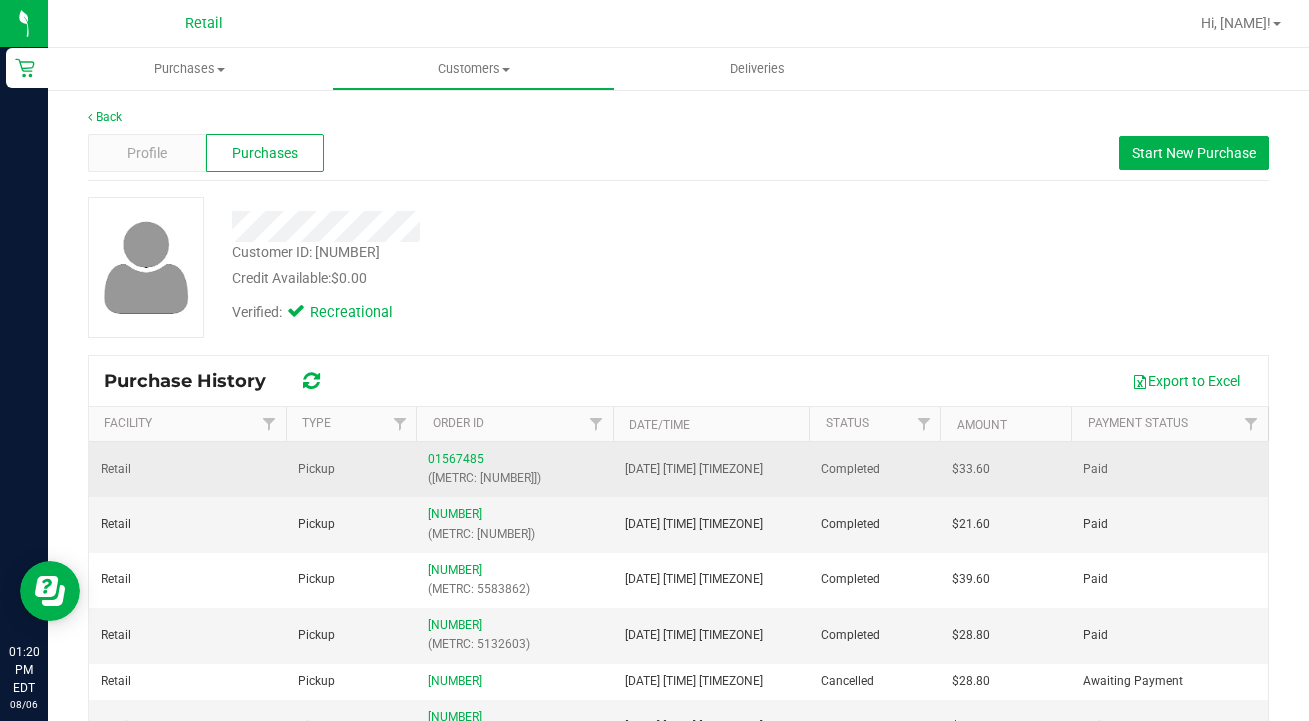click on "([METRC: [NUMBER]])" at bounding box center (514, 478) 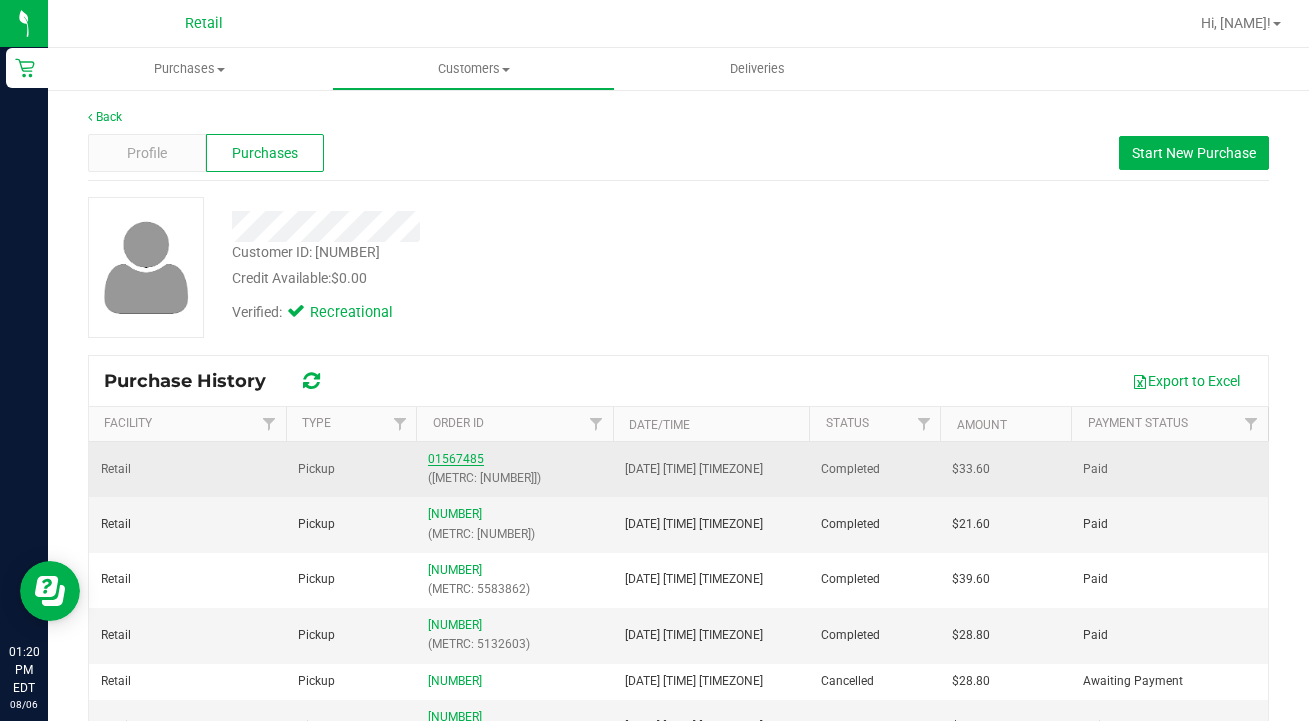click on "01567485" at bounding box center (456, 459) 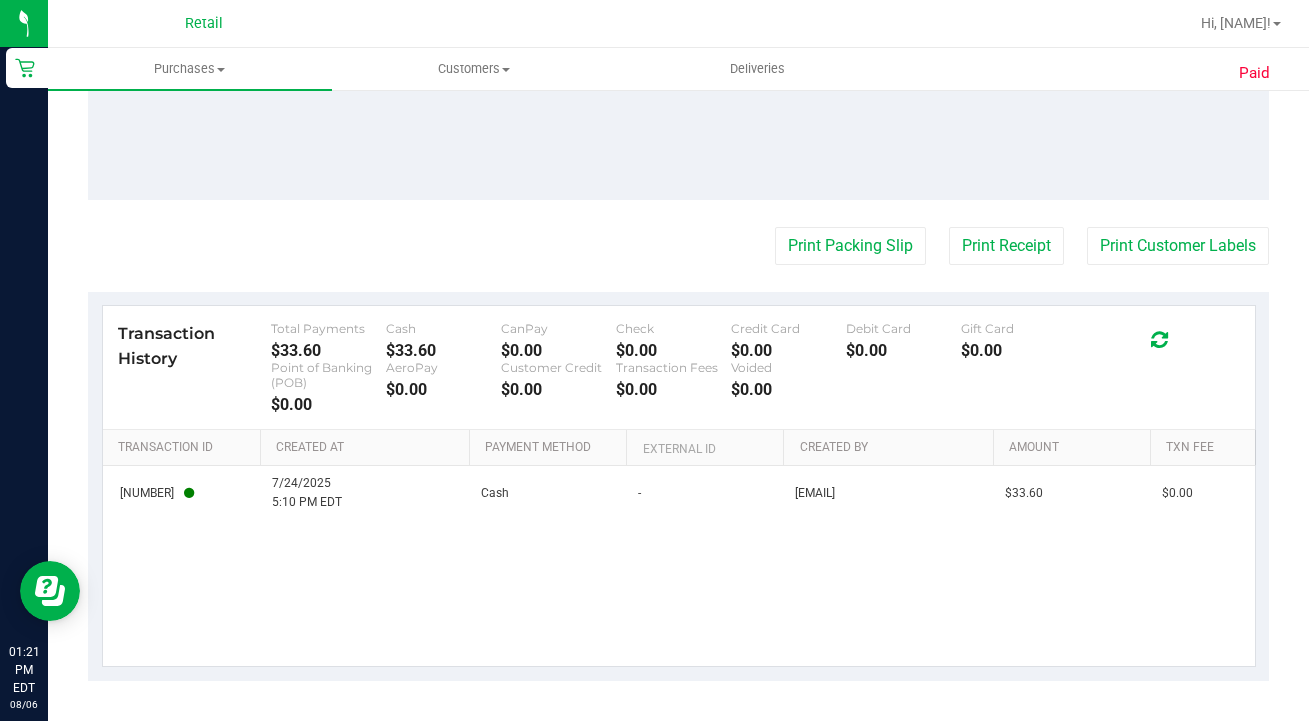 scroll, scrollTop: 939, scrollLeft: 0, axis: vertical 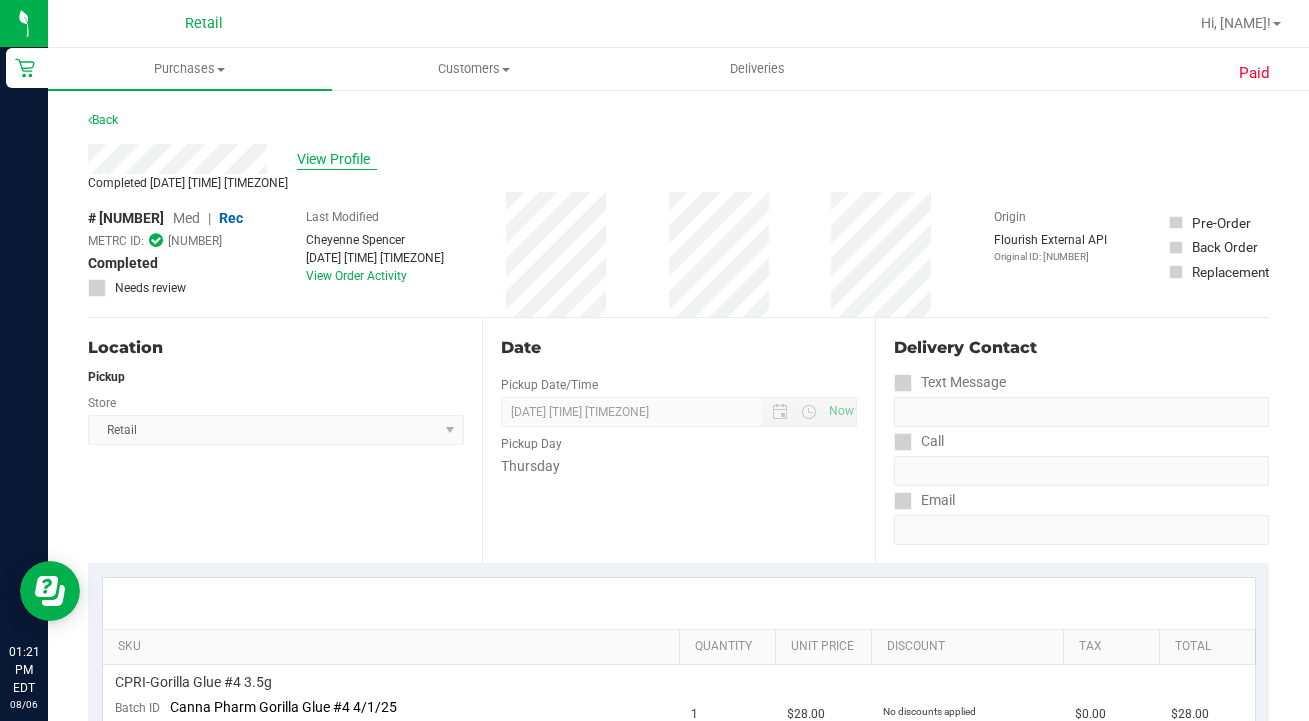 click on "View Profile" at bounding box center (337, 159) 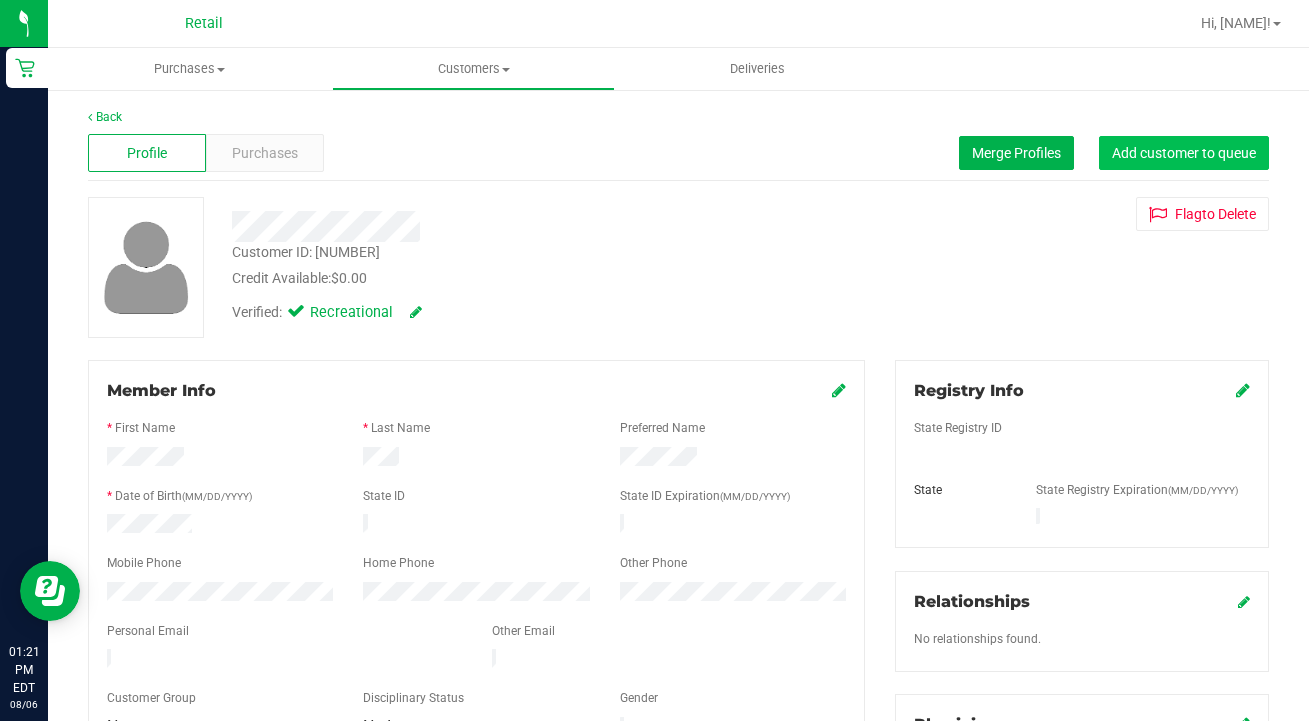 click on "Add customer to queue" at bounding box center [1184, 153] 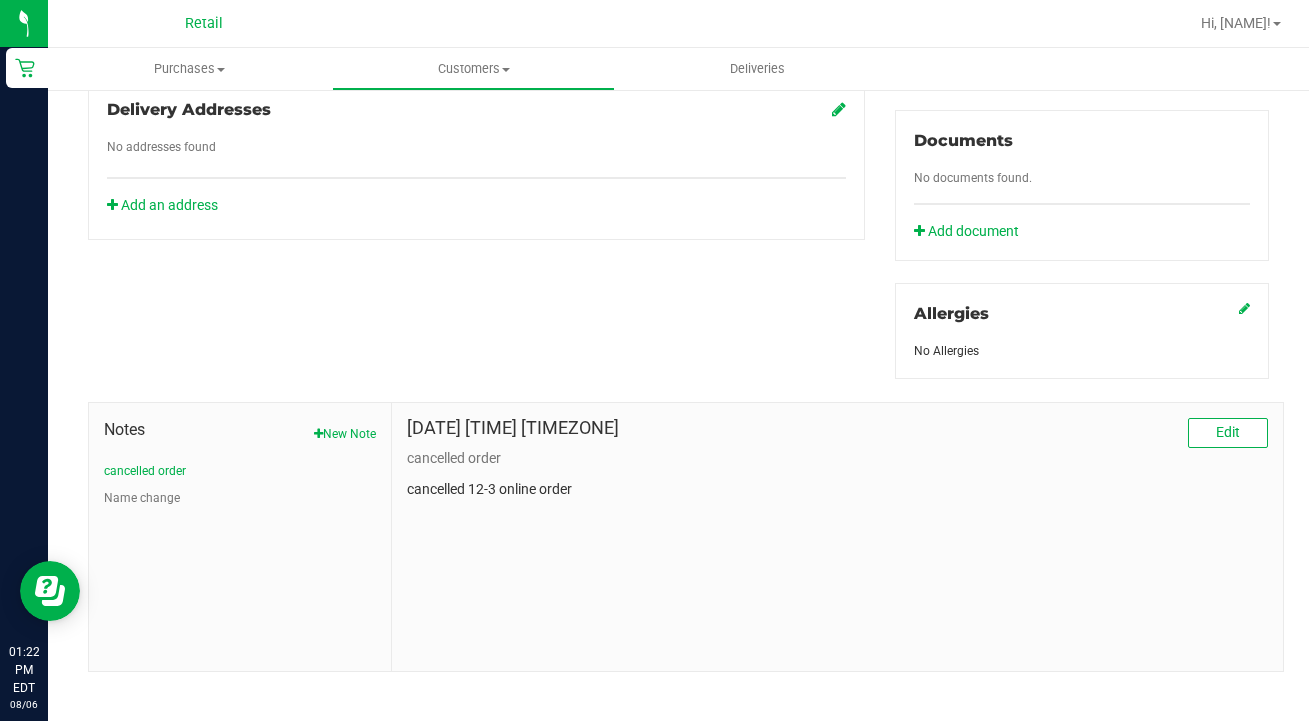 scroll, scrollTop: 702, scrollLeft: 0, axis: vertical 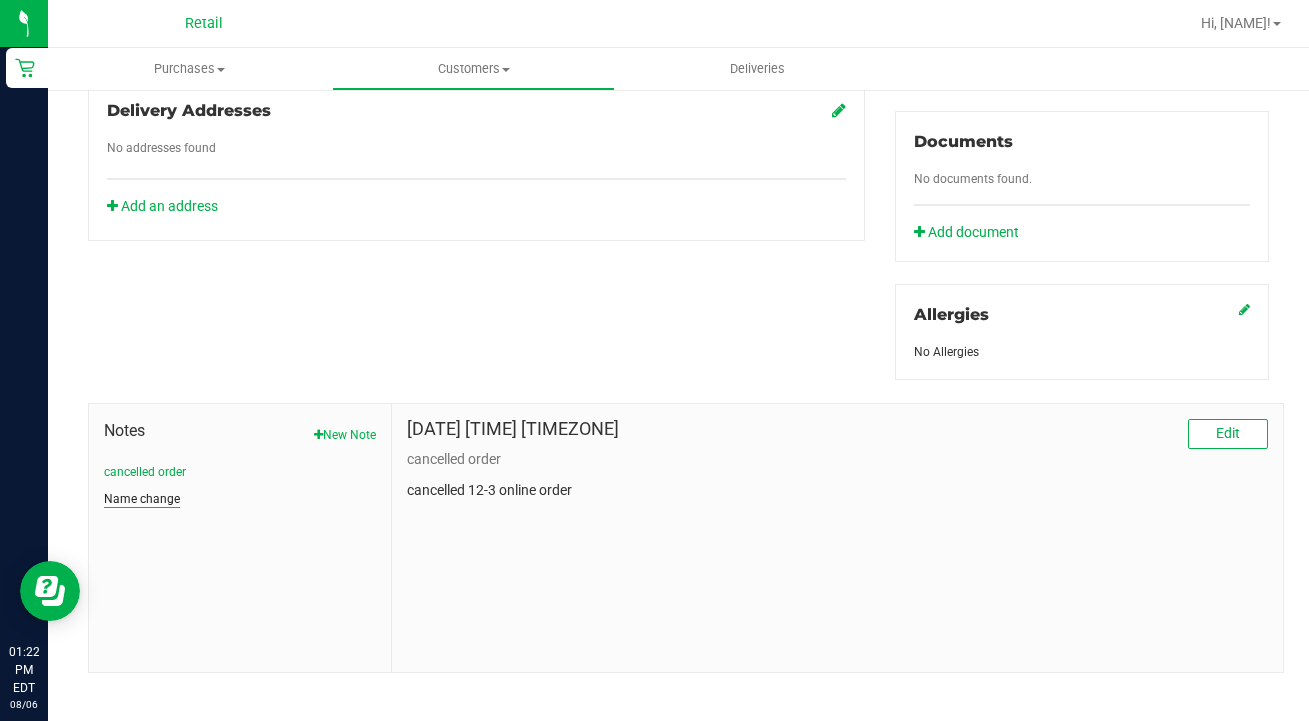 click on "Name change" at bounding box center (142, 499) 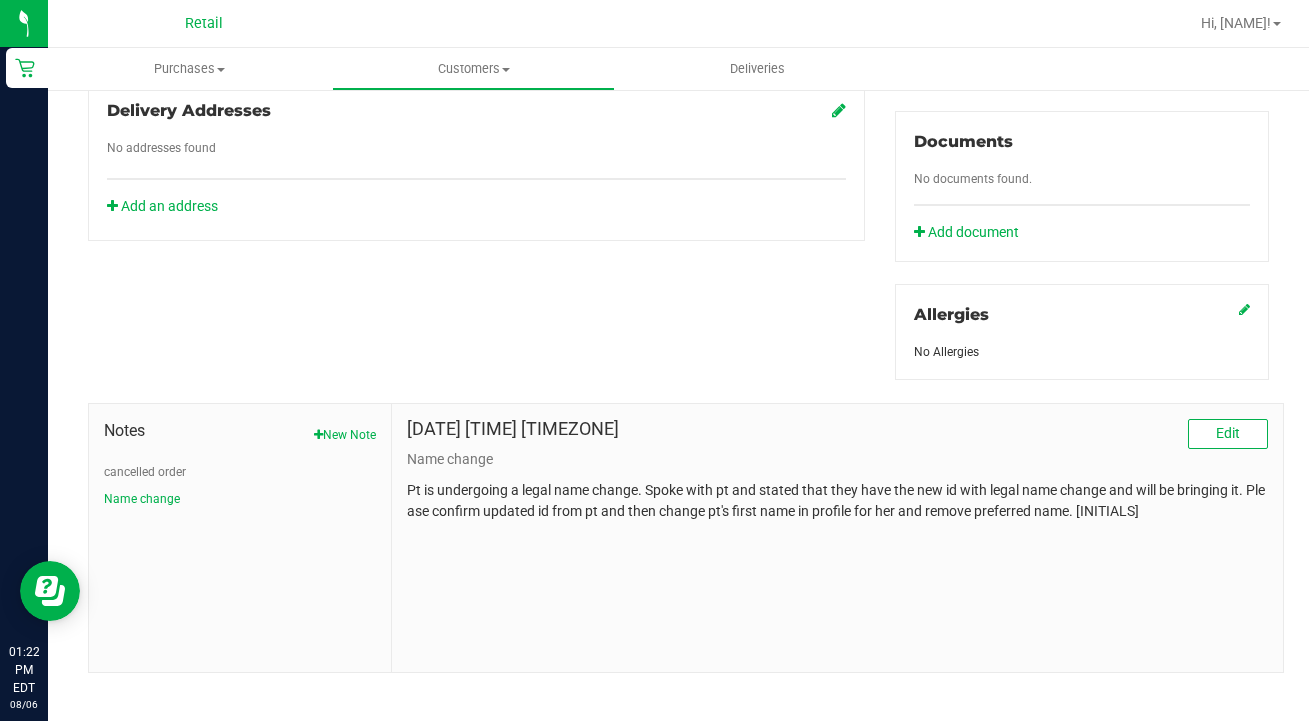 scroll, scrollTop: 0, scrollLeft: 0, axis: both 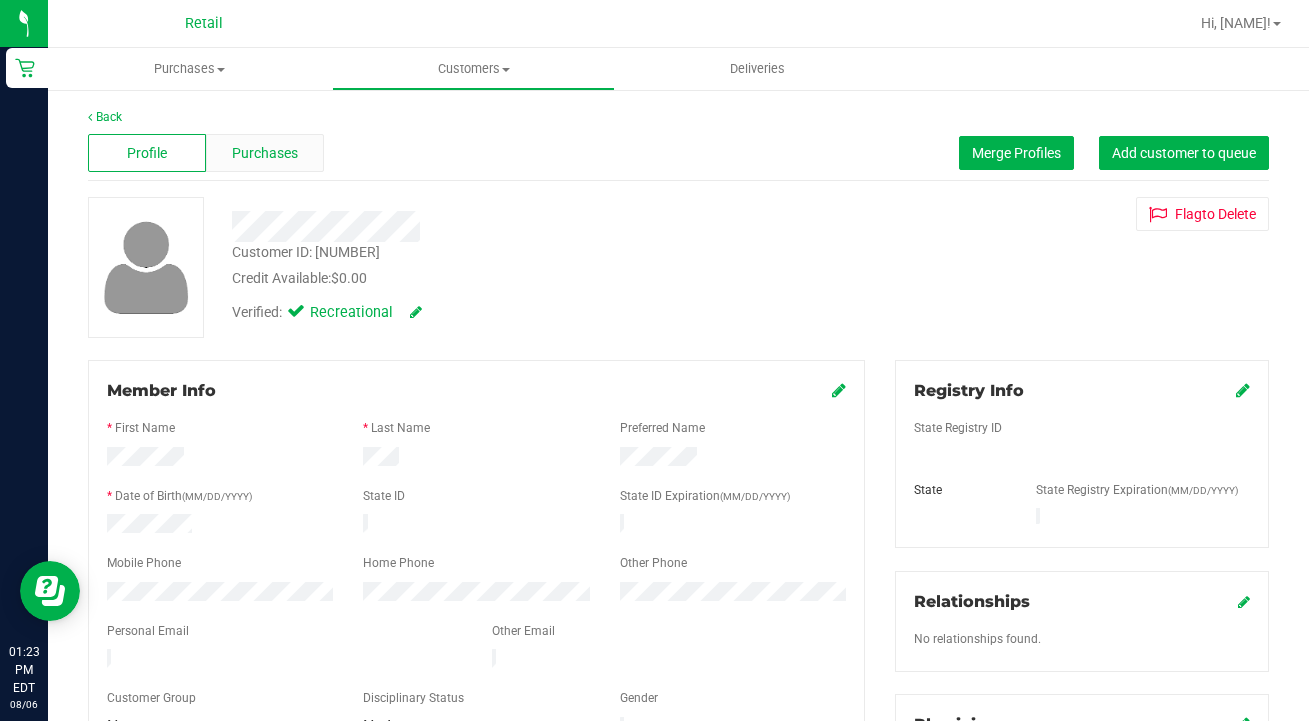 click on "Purchases" at bounding box center (265, 153) 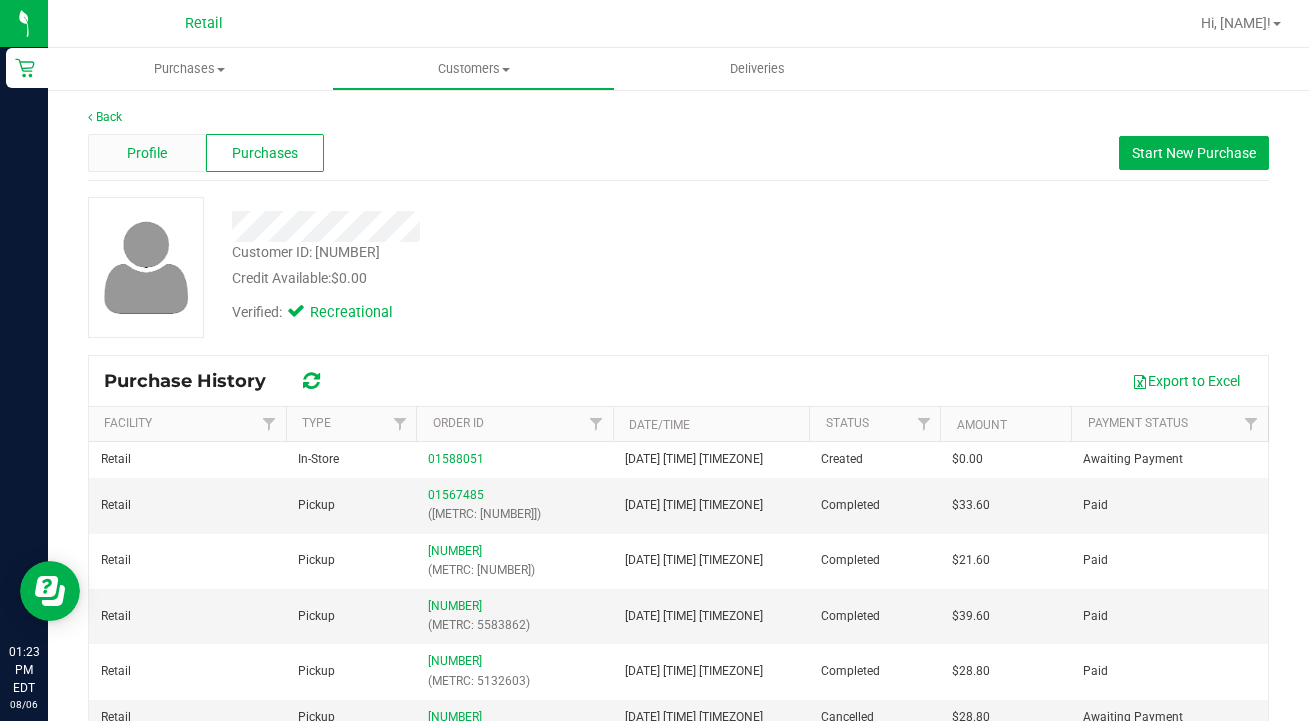 click on "Profile" at bounding box center [147, 153] 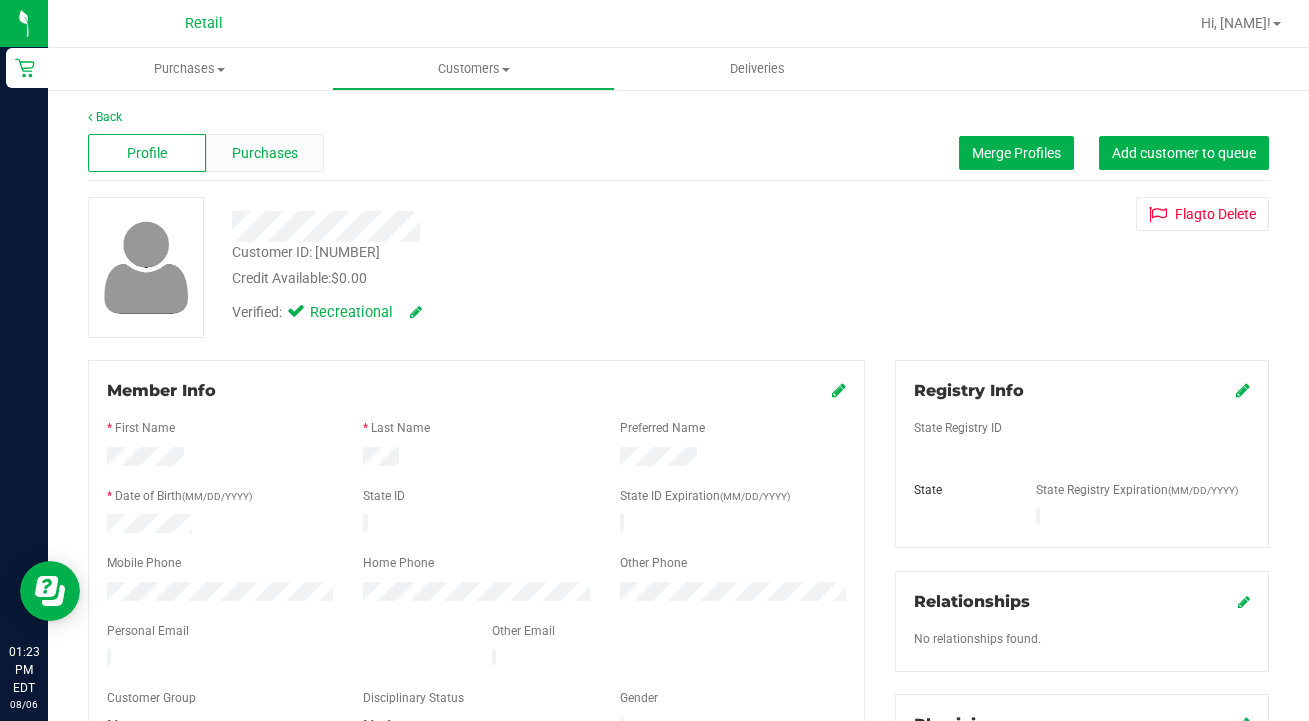 scroll, scrollTop: 0, scrollLeft: 0, axis: both 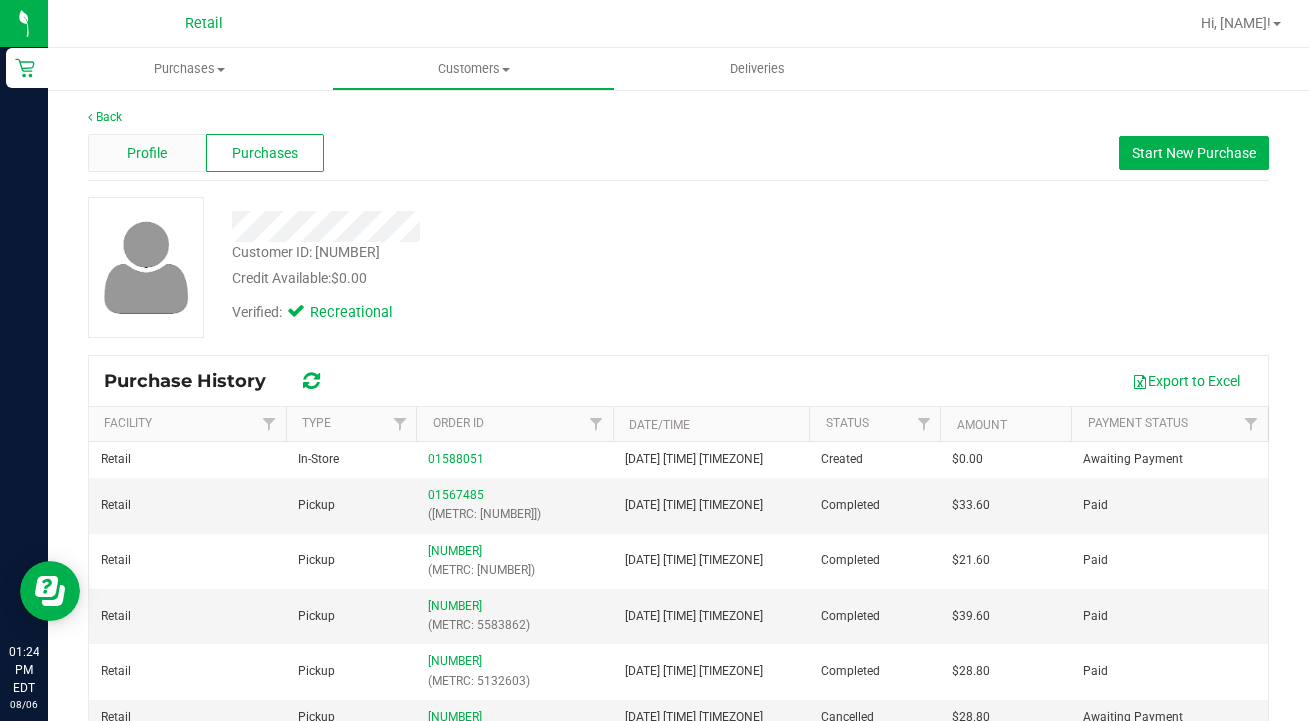 click on "Profile" at bounding box center [147, 153] 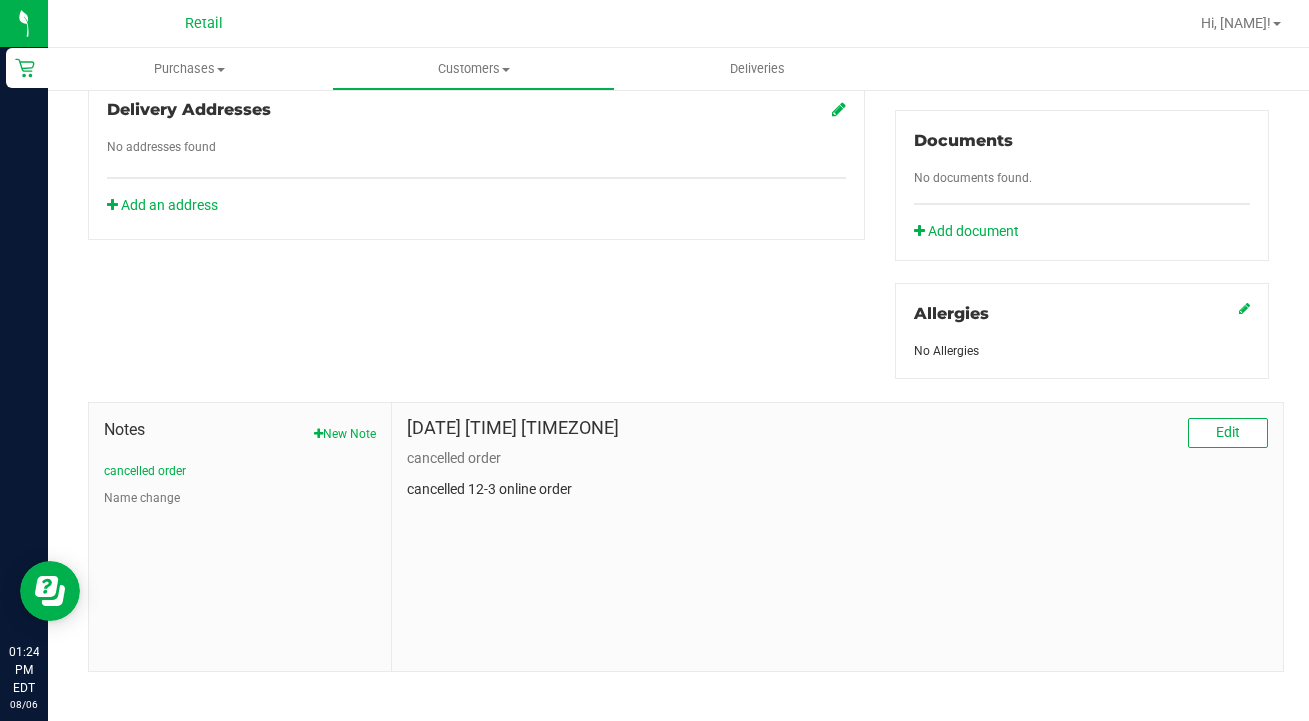 scroll, scrollTop: 702, scrollLeft: 0, axis: vertical 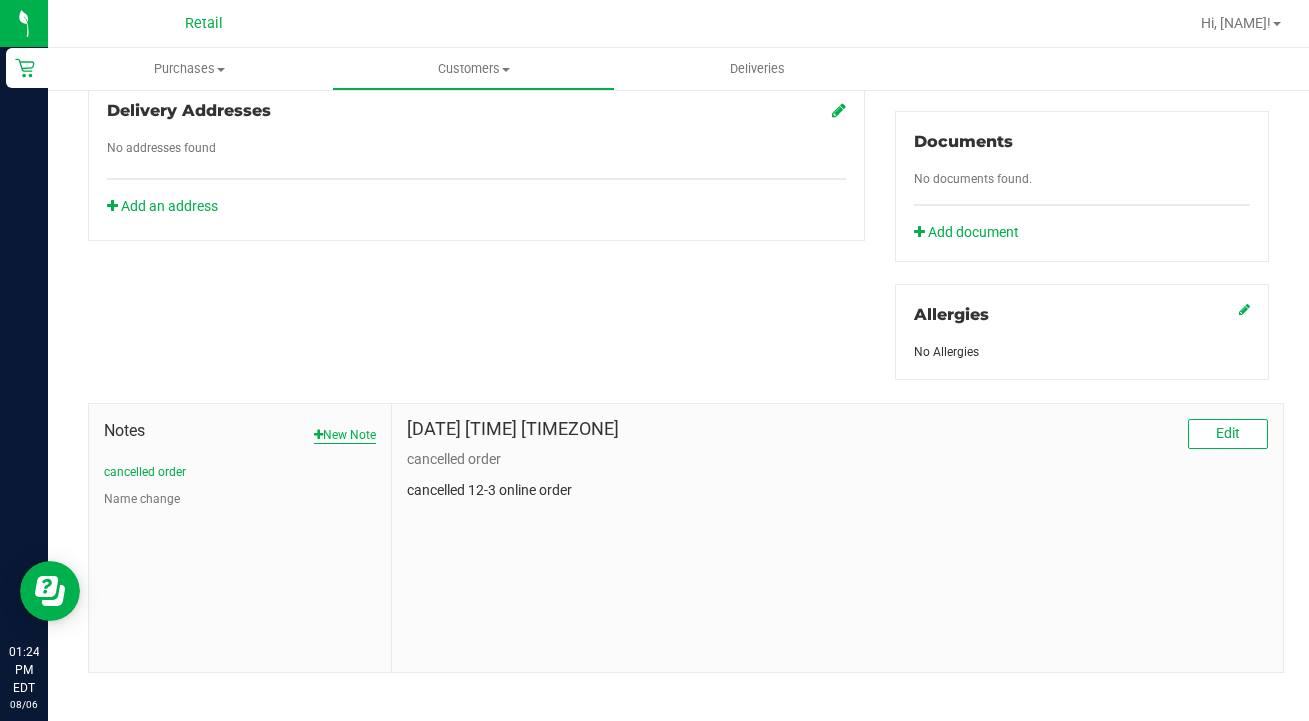 click on "New Note" at bounding box center [345, 435] 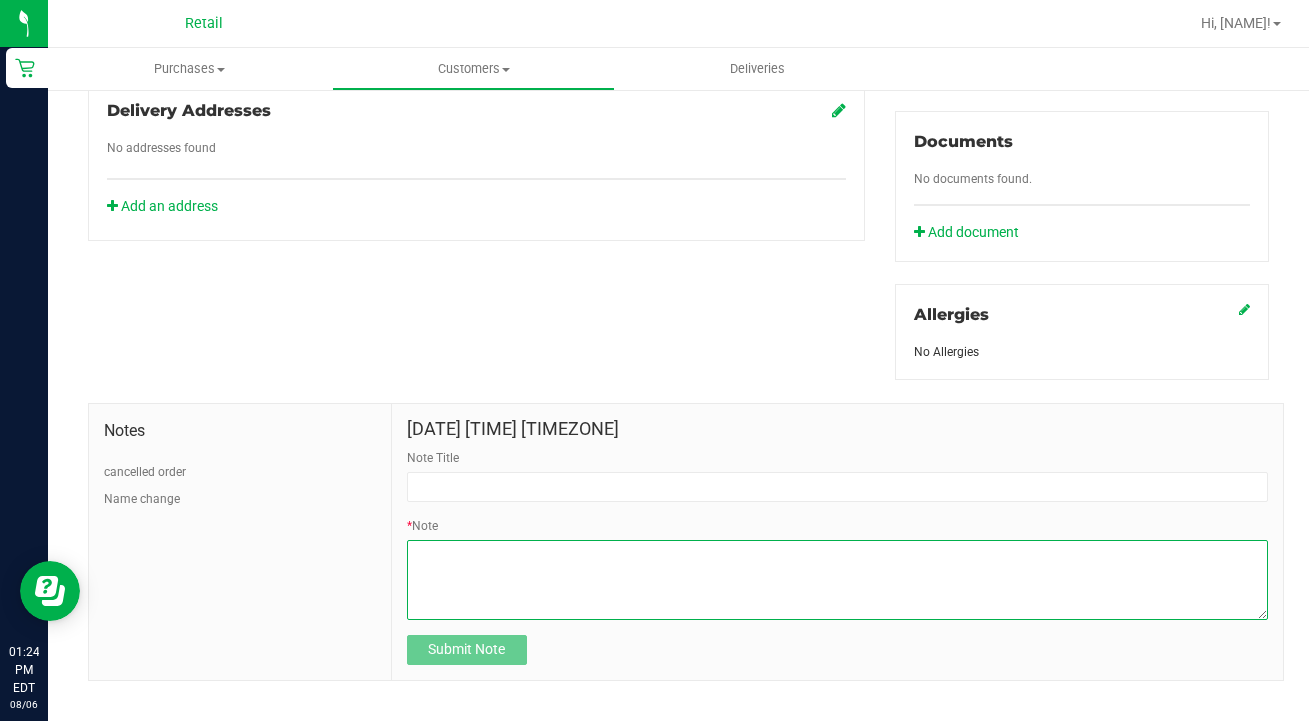 click on "*
Note" at bounding box center (837, 580) 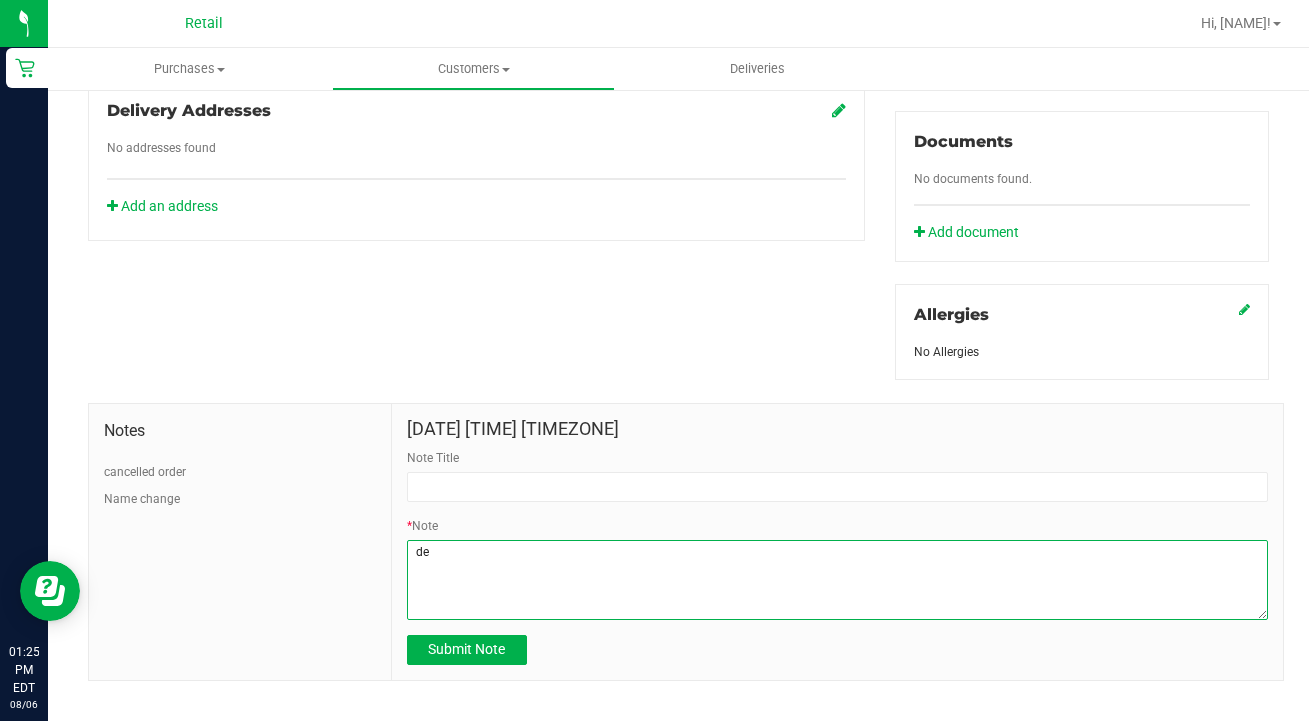 type on "d" 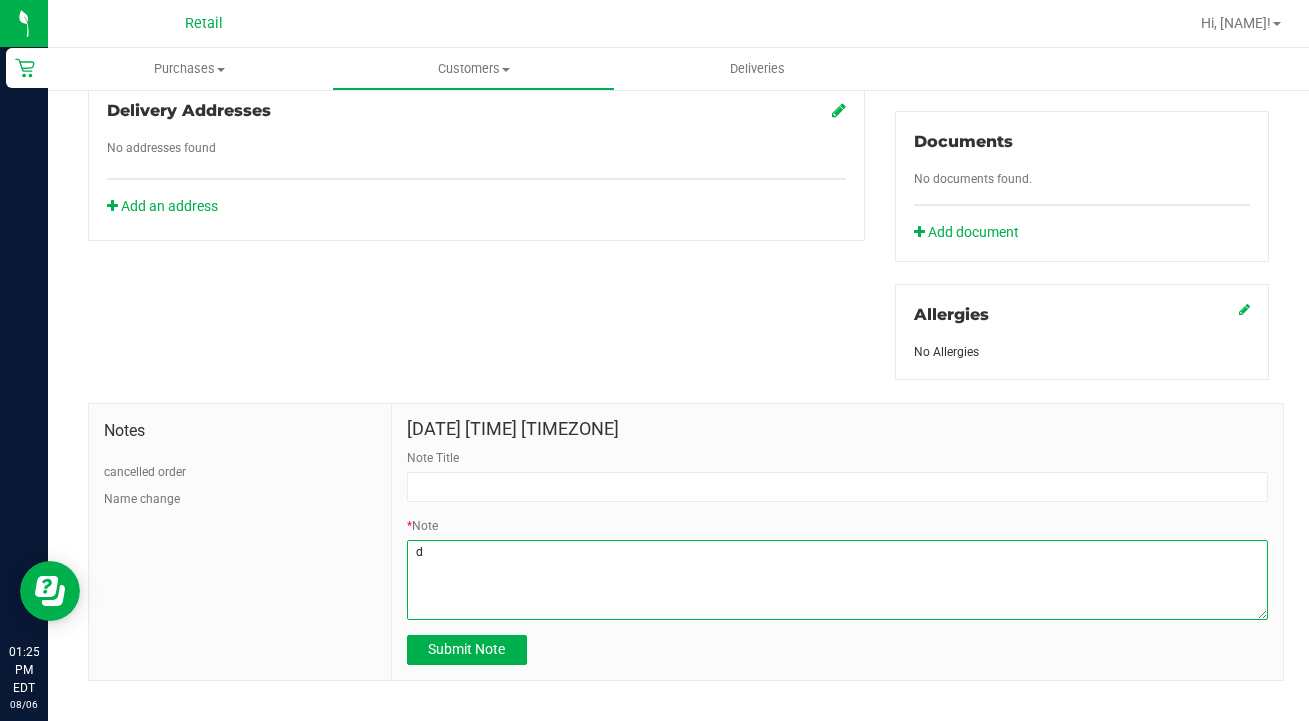type 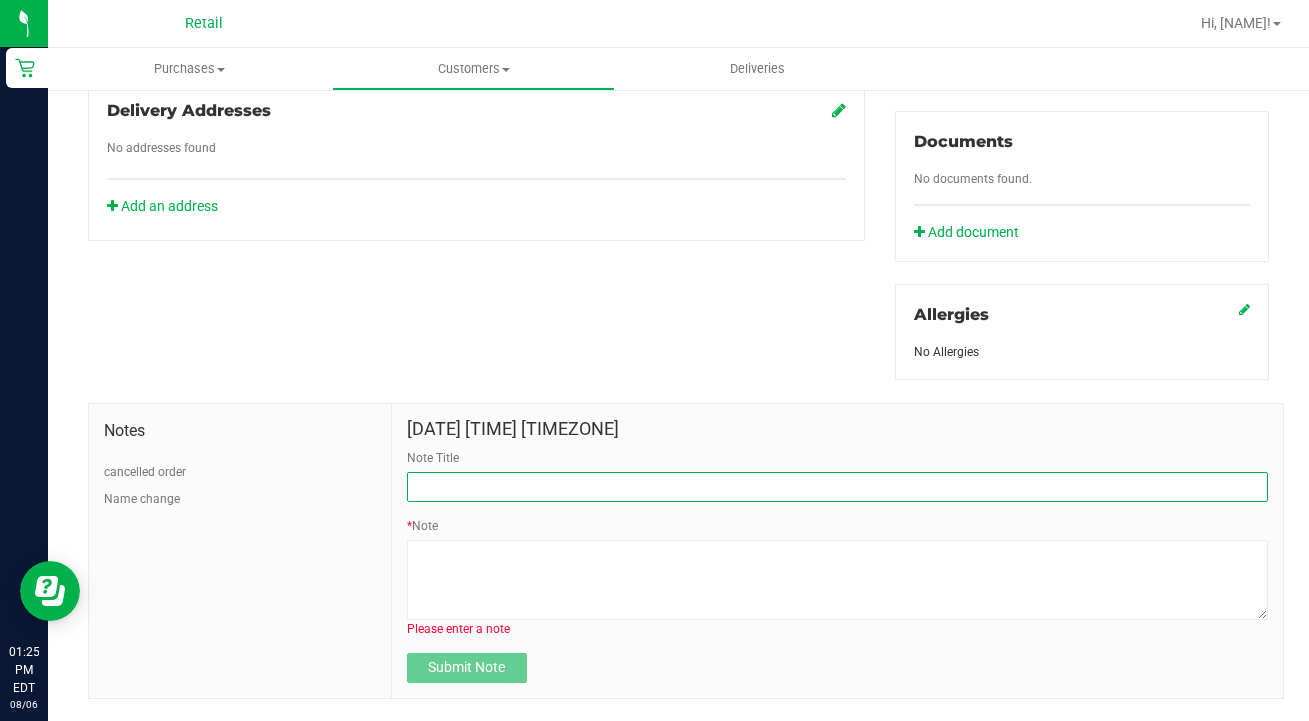 click on "Note Title" at bounding box center (837, 487) 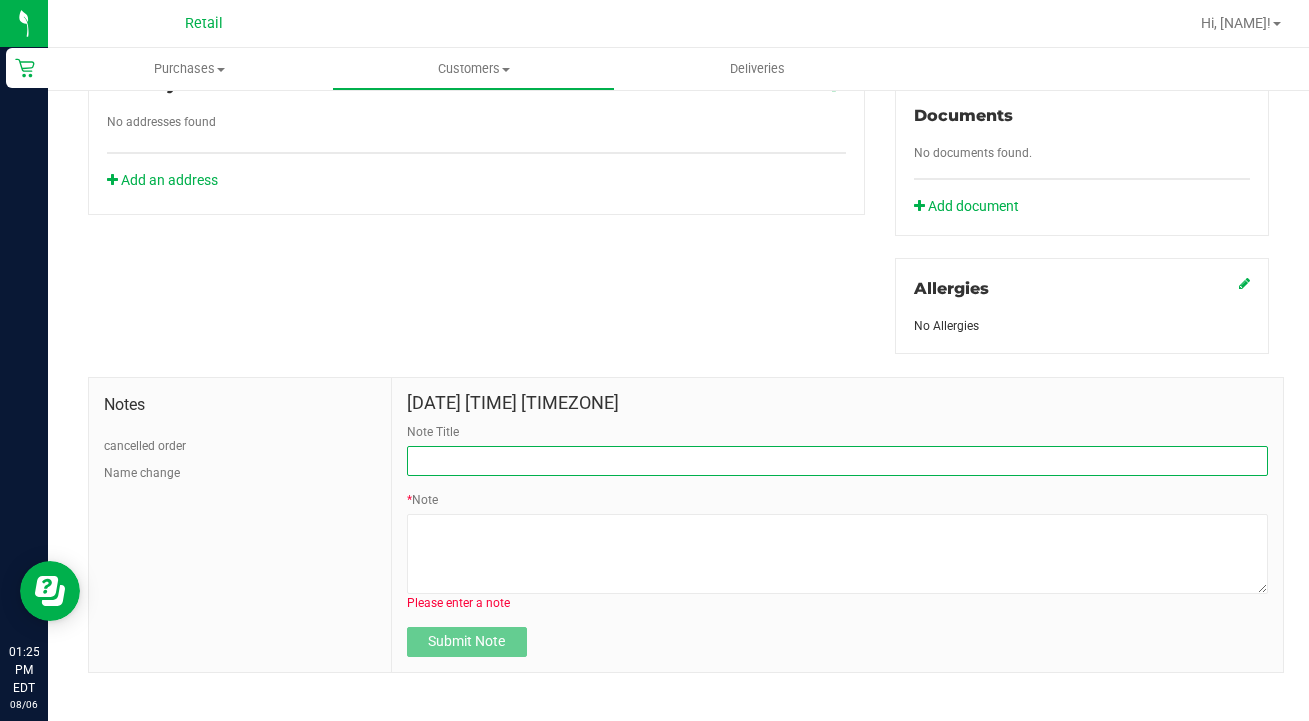 scroll, scrollTop: 727, scrollLeft: 0, axis: vertical 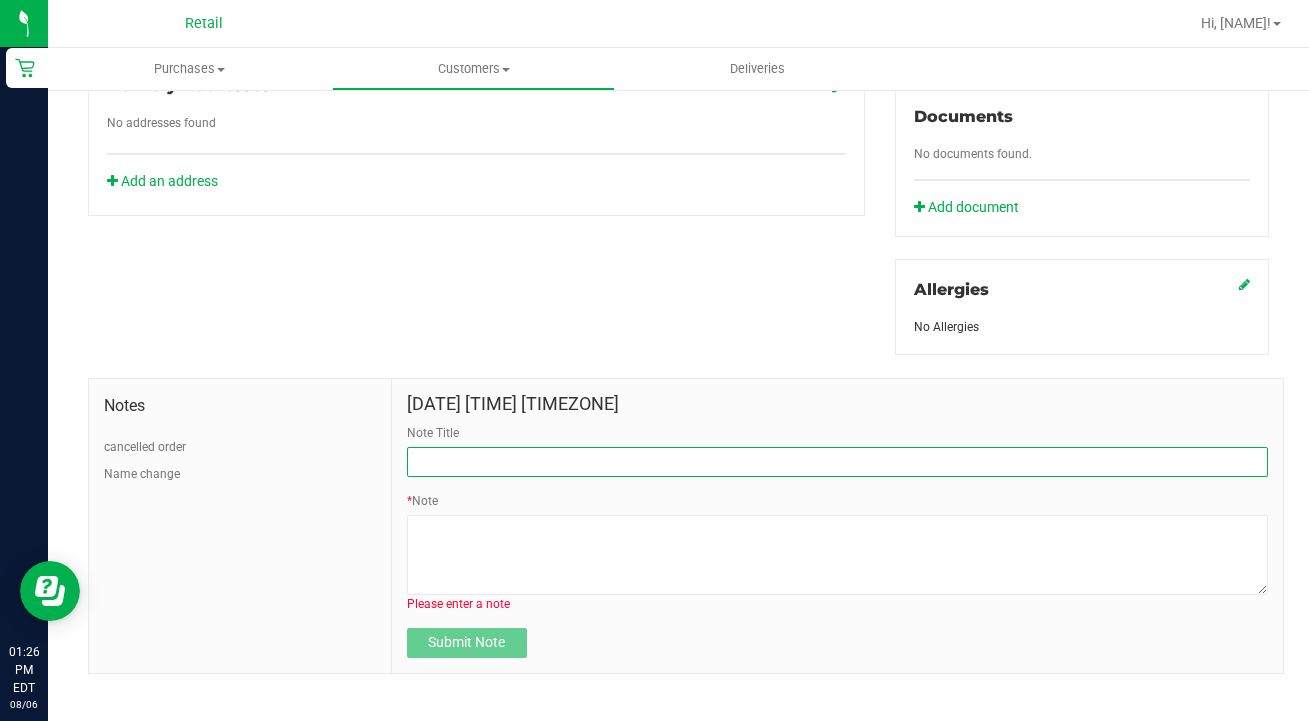 type on "r" 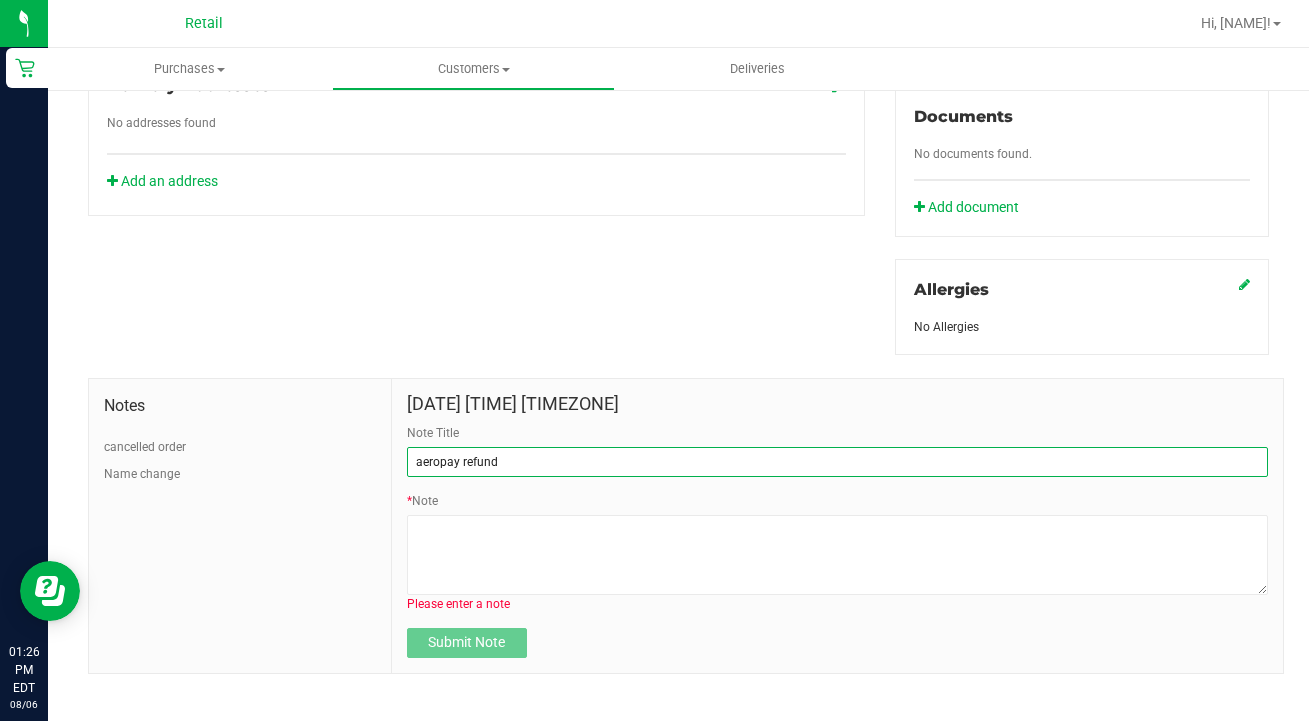 type on "aeropay refund" 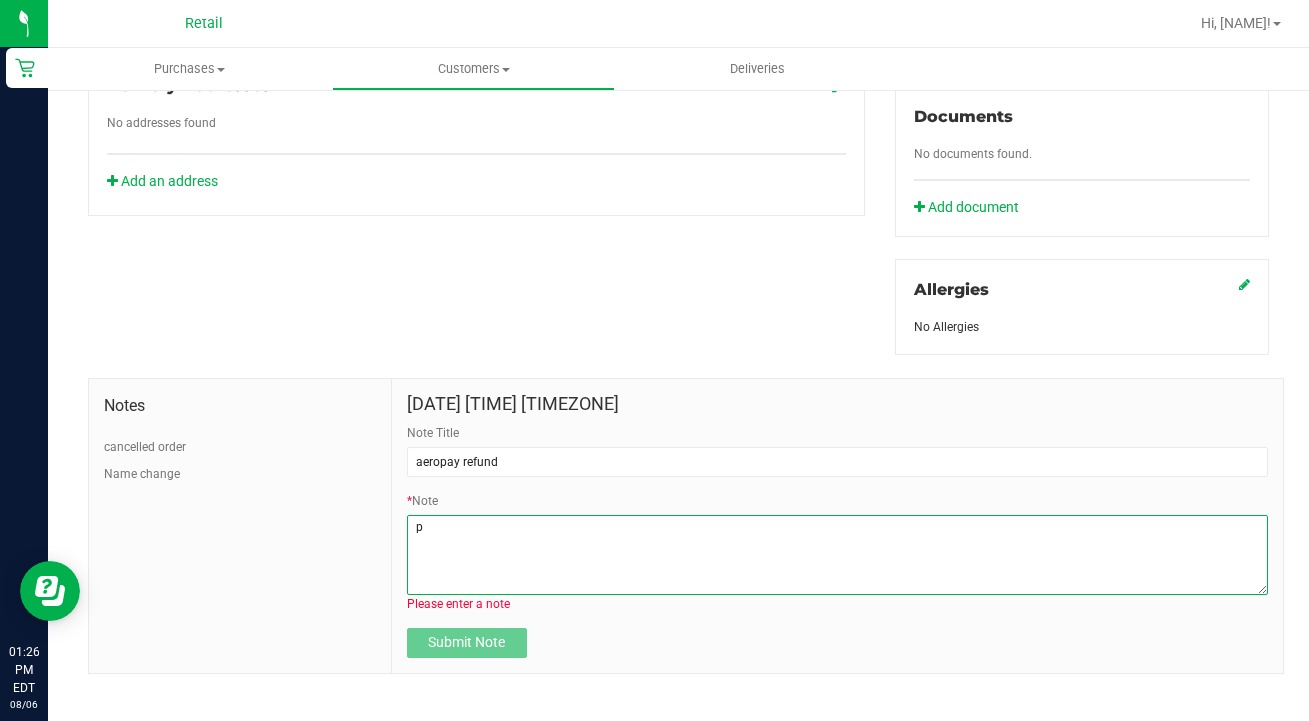 scroll, scrollTop: 709, scrollLeft: 0, axis: vertical 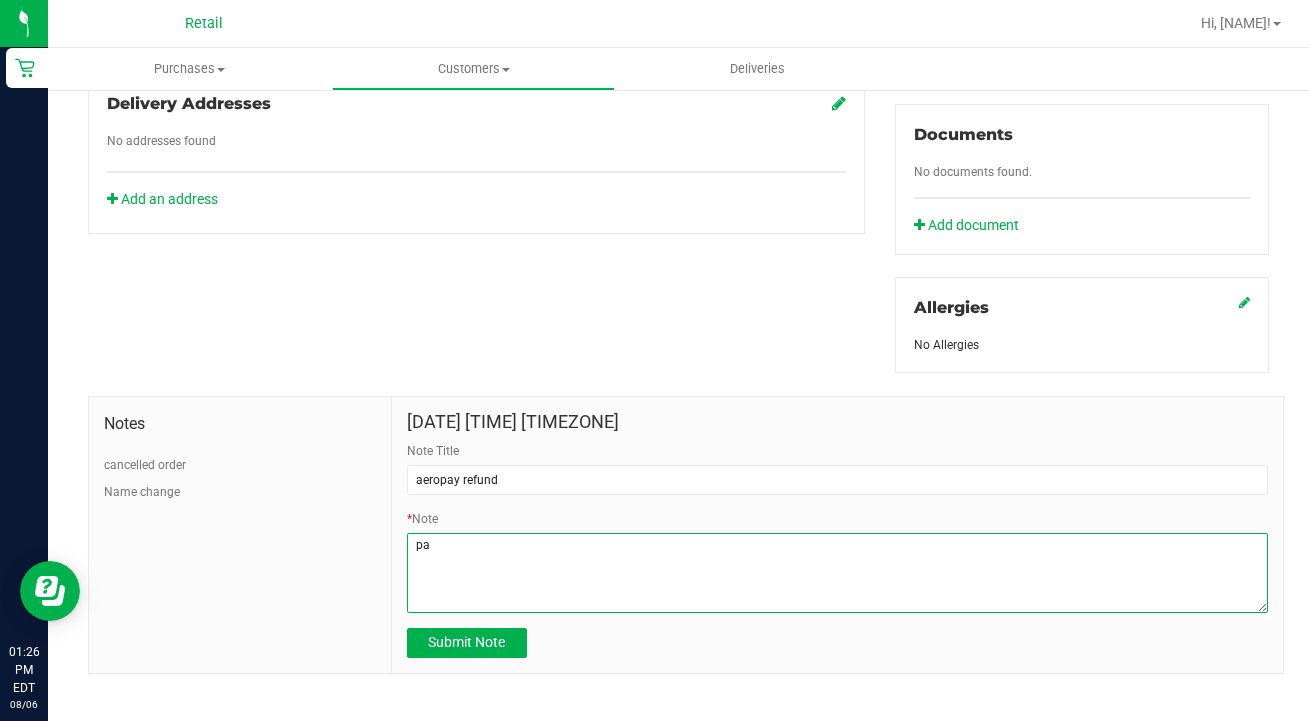 type on "p" 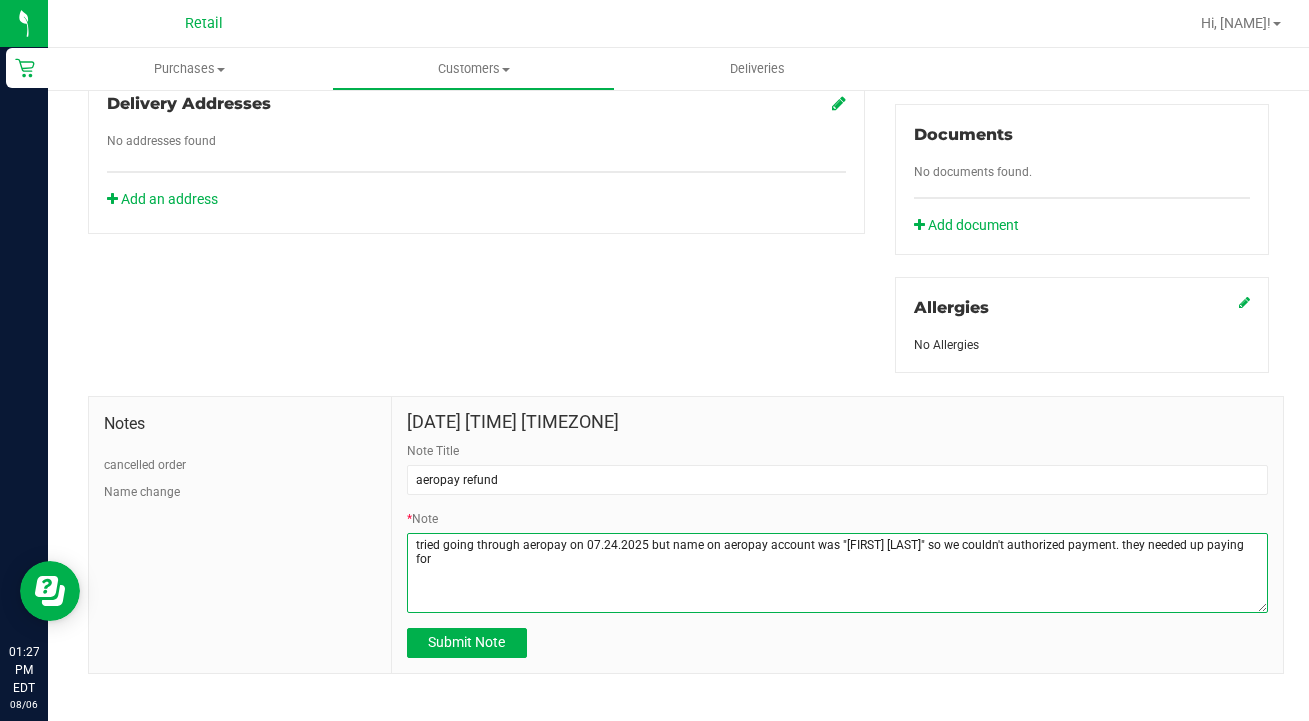 click on "*
Note" at bounding box center (837, 573) 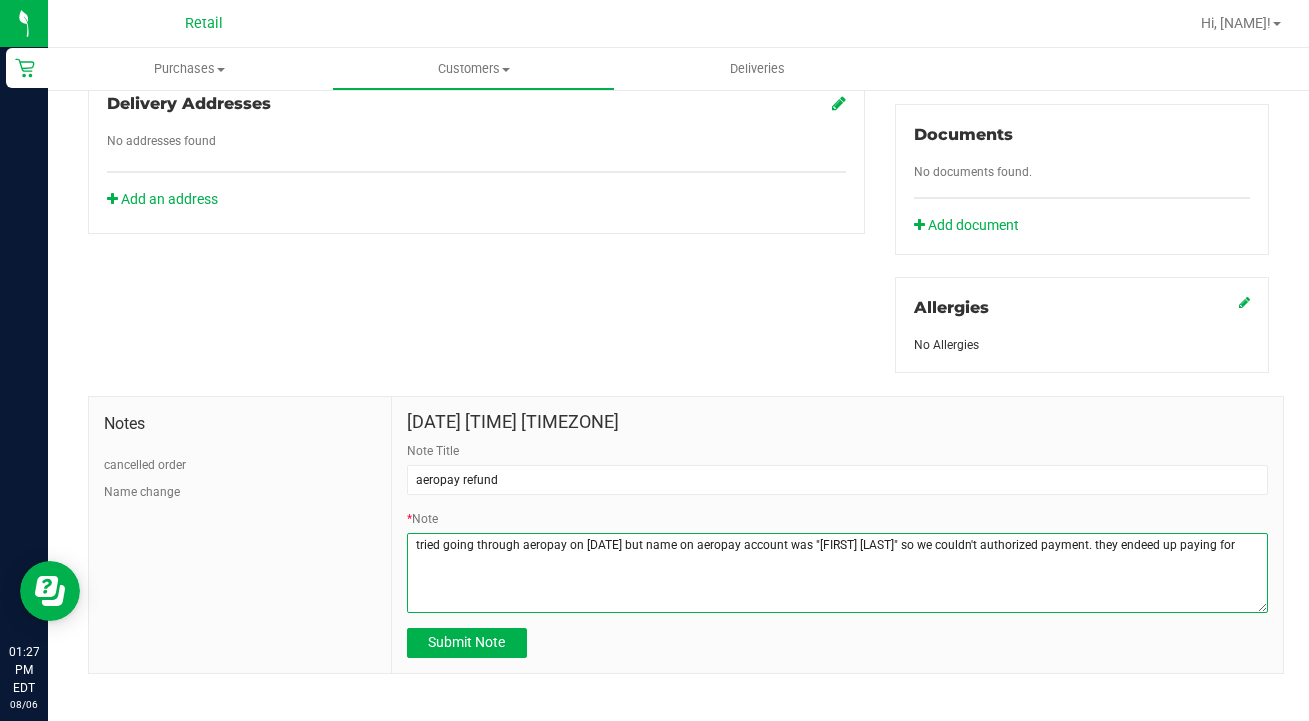 click on "*
Note" at bounding box center (837, 573) 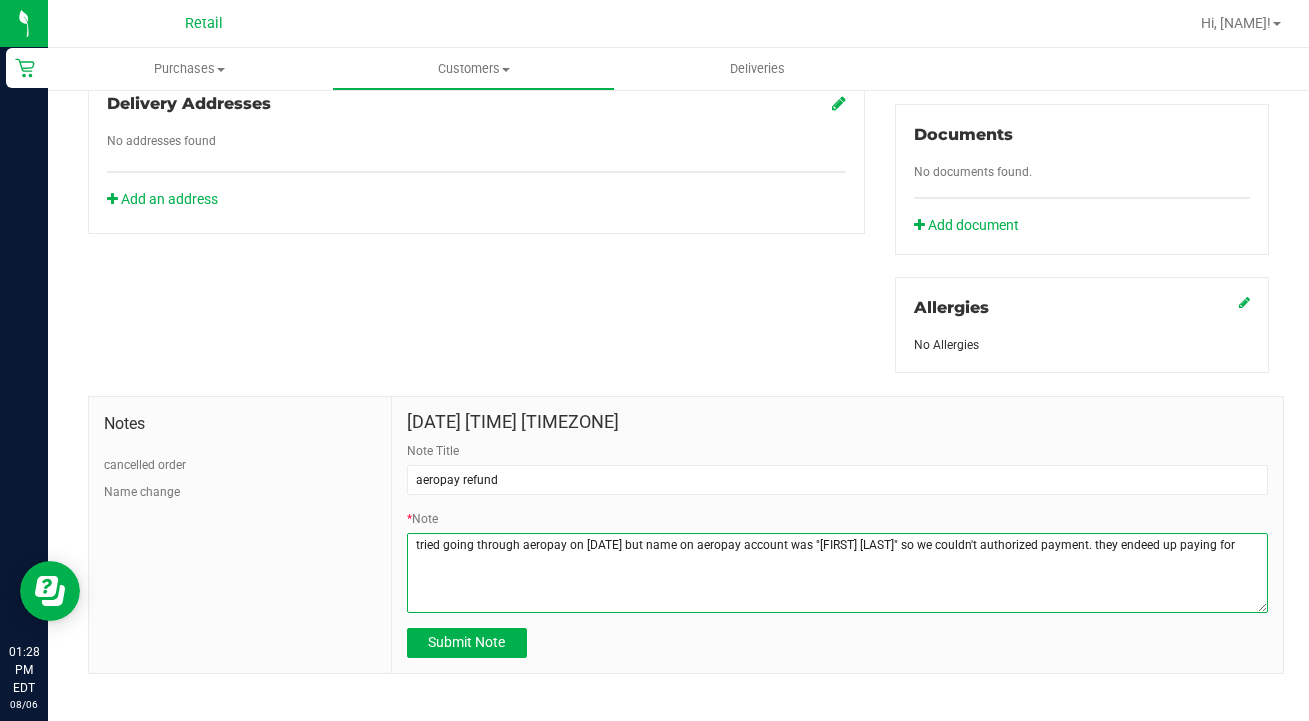click on "*
Note" at bounding box center (837, 573) 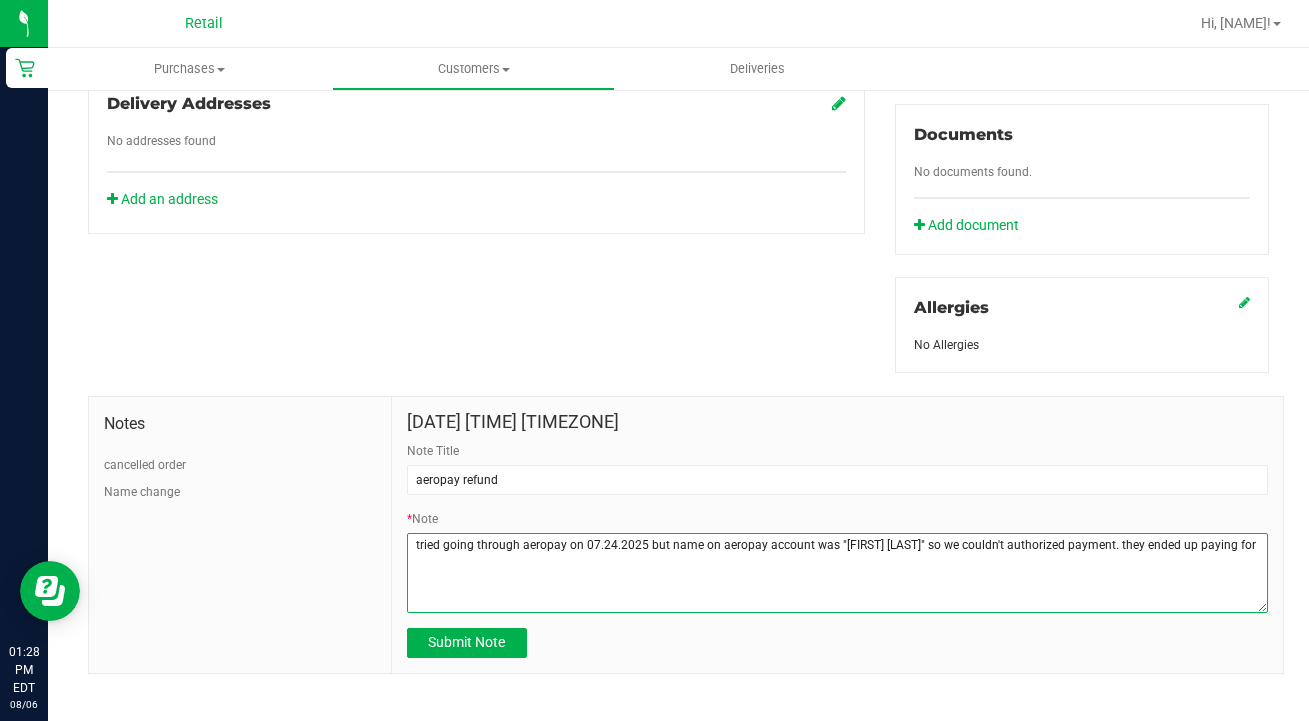click on "*
Note" at bounding box center (837, 573) 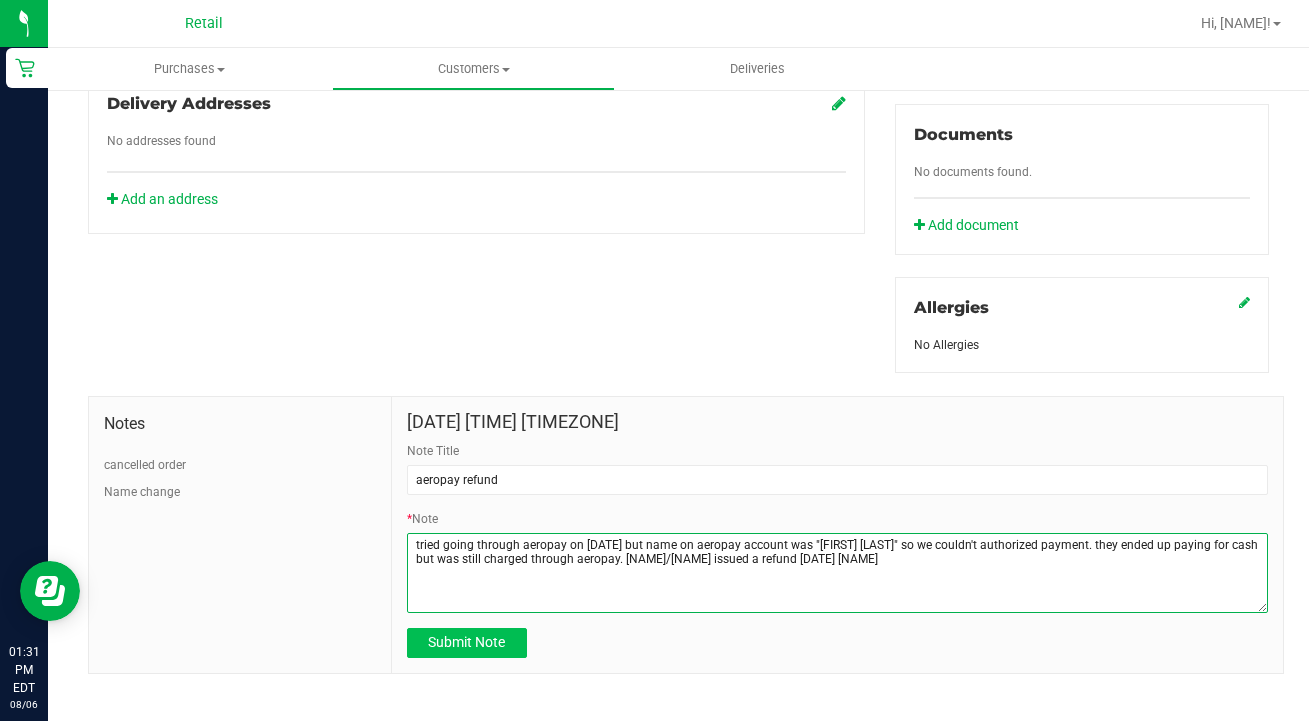 type on "tried going through aeropay on [DATE] but name on aeropay account was "[FIRST] [LAST]" so we couldn't authorized payment. they ended up paying for cash but was still charged through aeropay. [NAME]/[NAME] issued a refund [DATE] [NAME]" 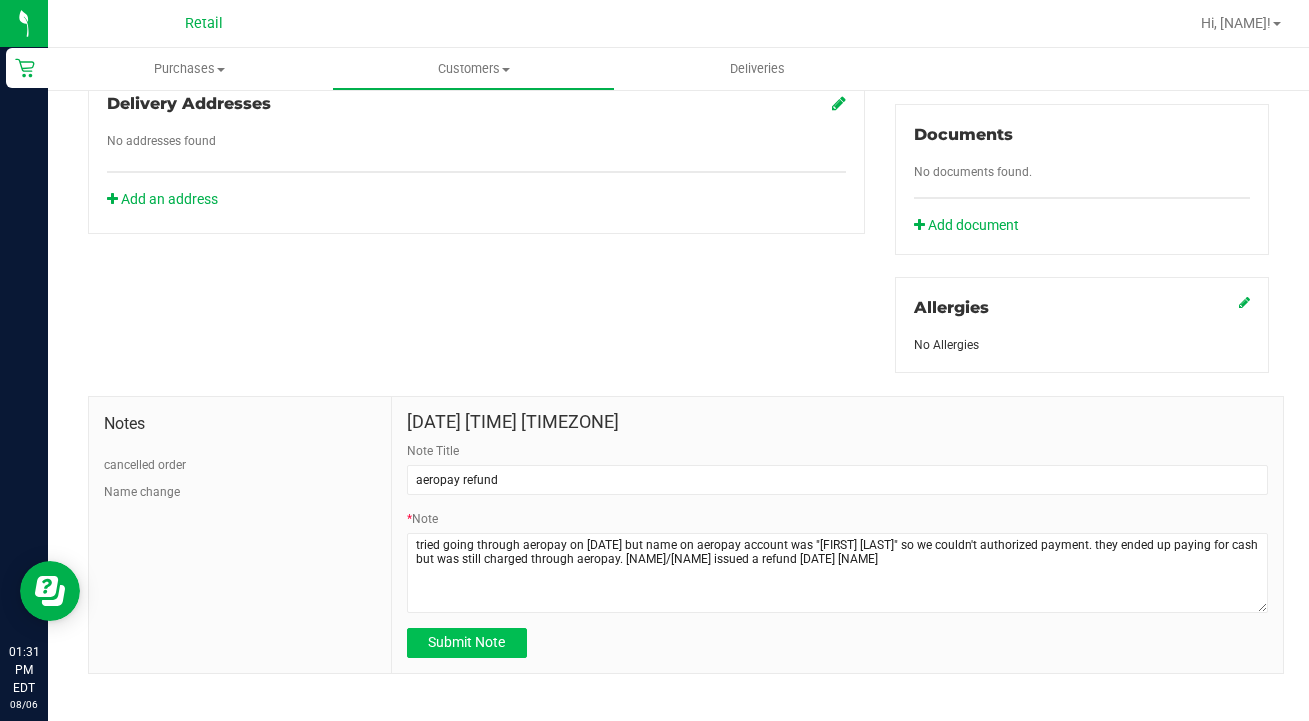 click on "Submit Note" at bounding box center [466, 642] 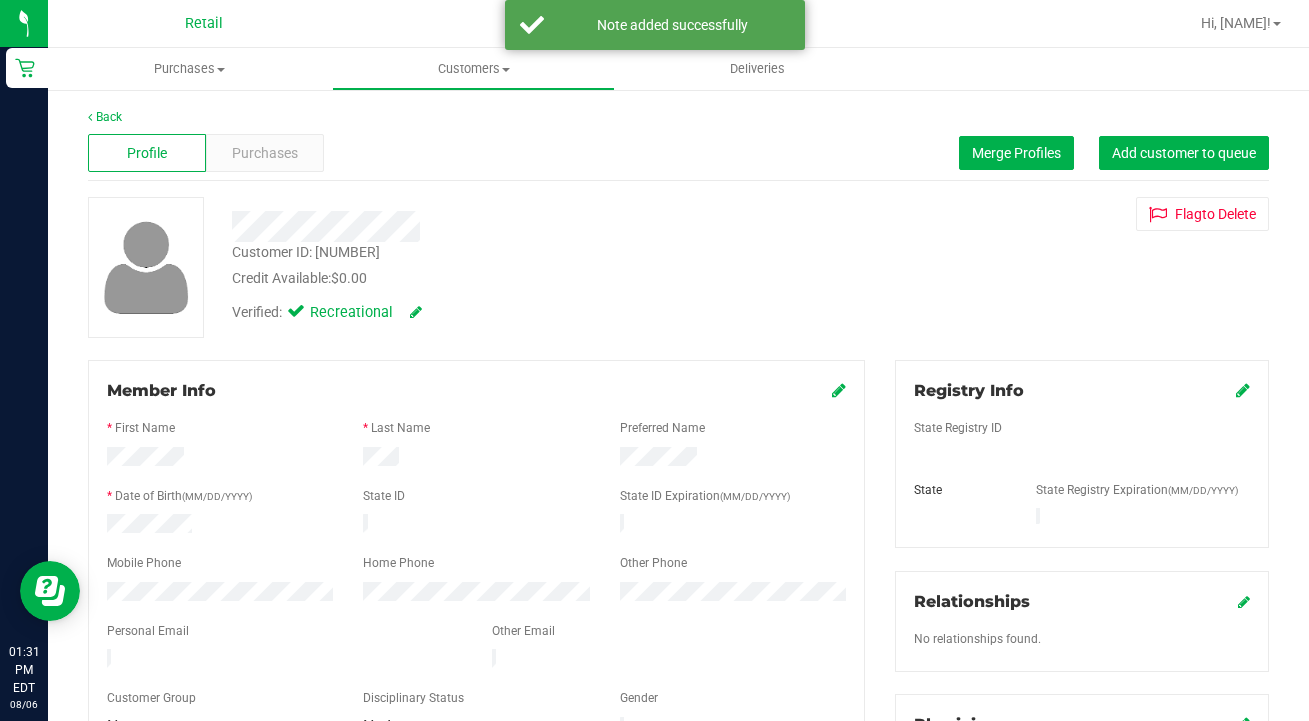 scroll, scrollTop: 0, scrollLeft: 0, axis: both 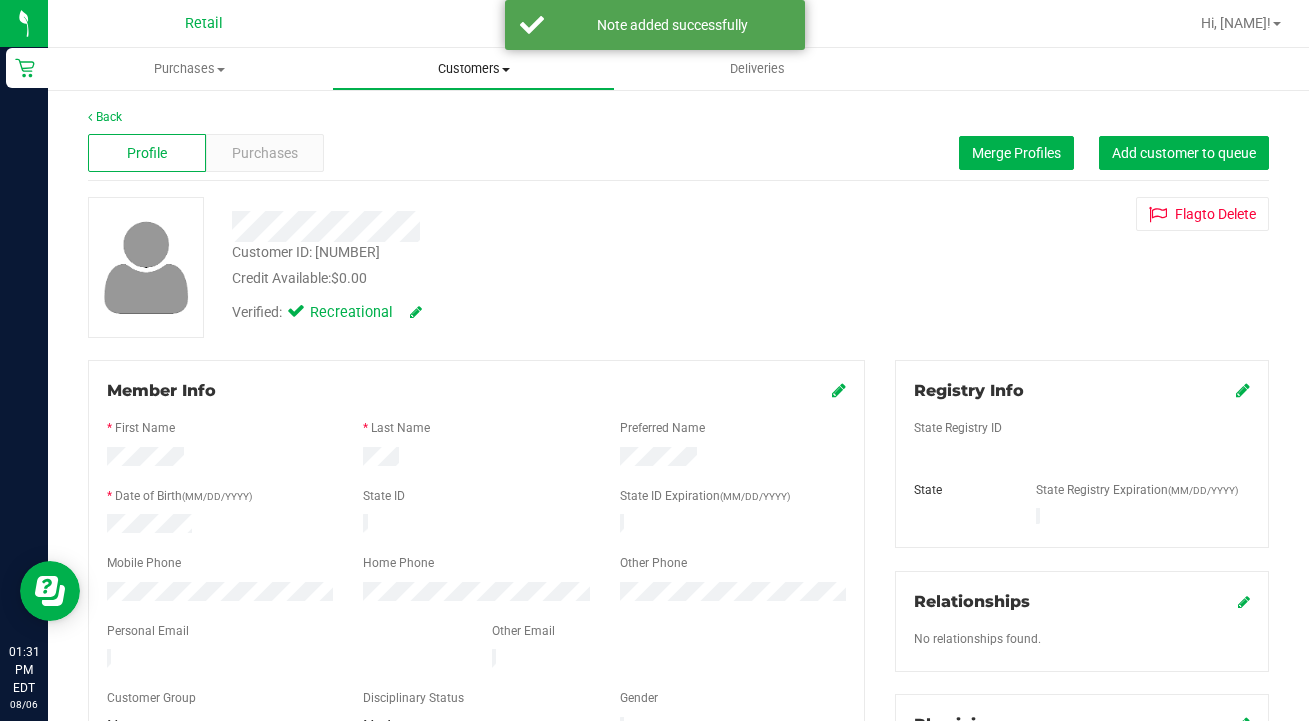 click on "Customers" at bounding box center (474, 69) 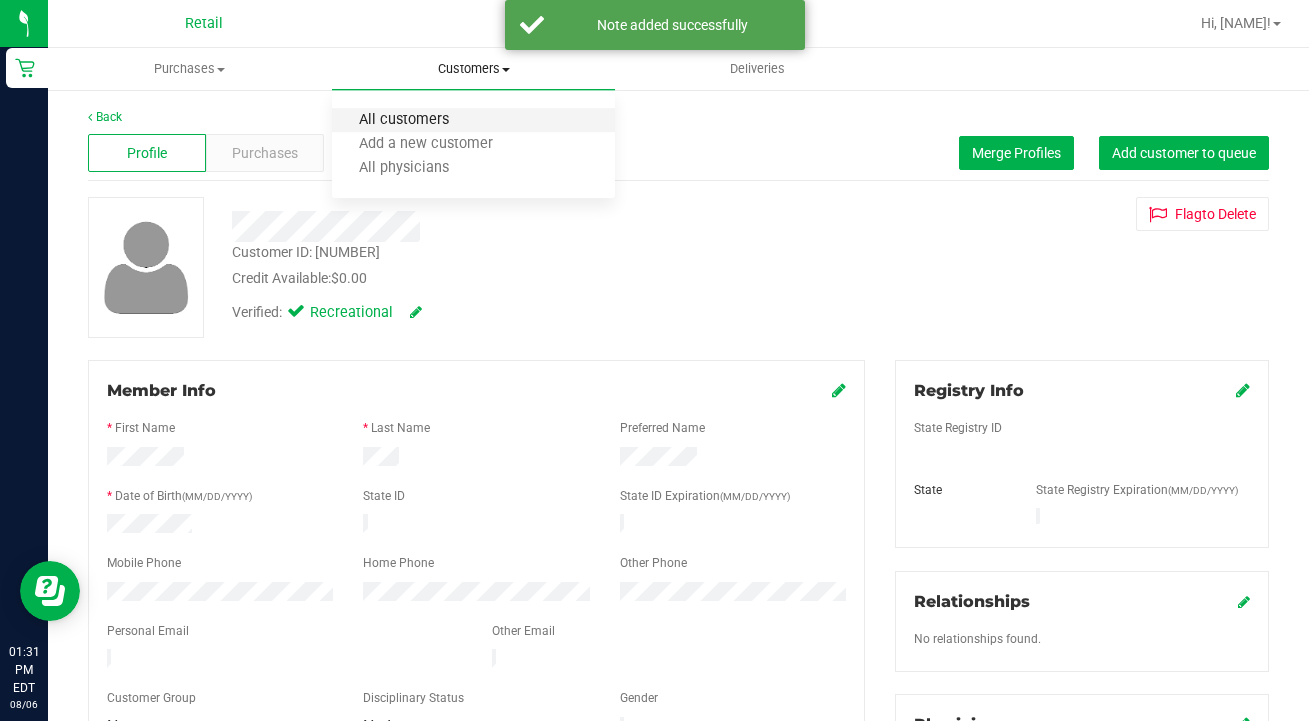 click on "All customers" at bounding box center (404, 120) 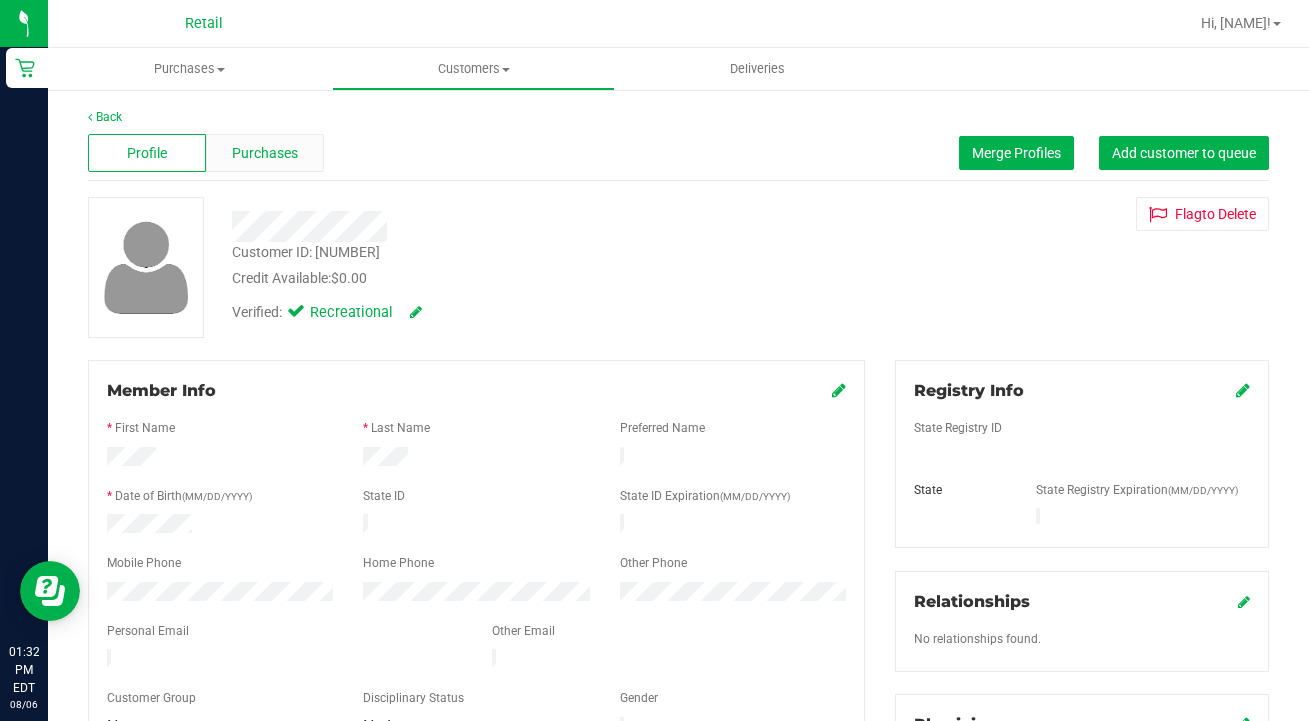 click on "Purchases" at bounding box center (265, 153) 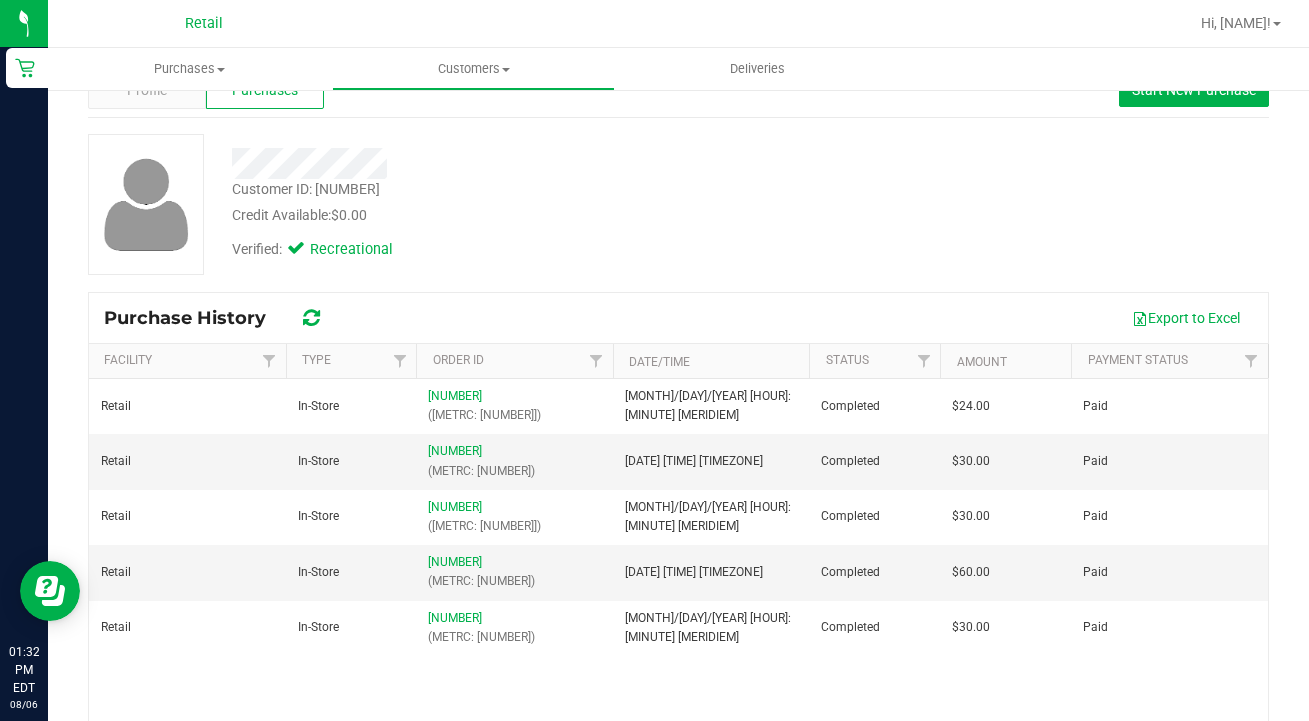 scroll, scrollTop: 67, scrollLeft: 0, axis: vertical 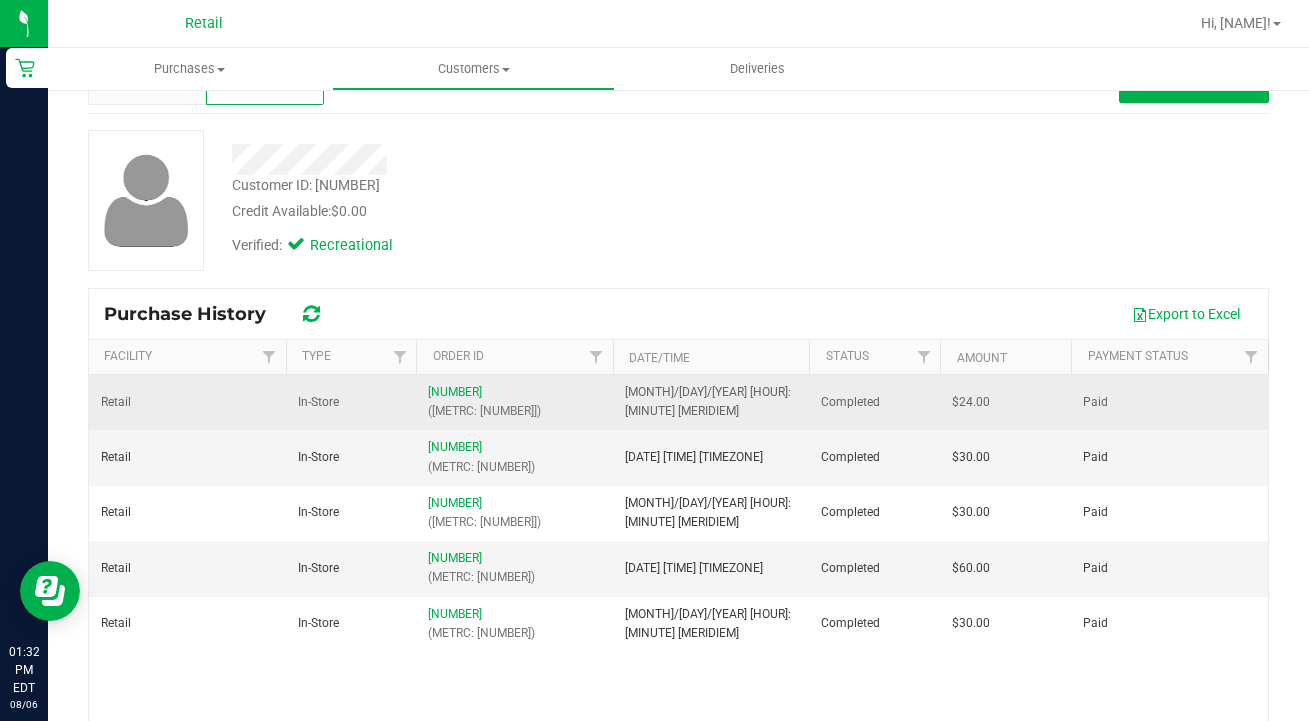 click on "[NUMBER]
(METRC: [NUMBER])" at bounding box center (514, 402) 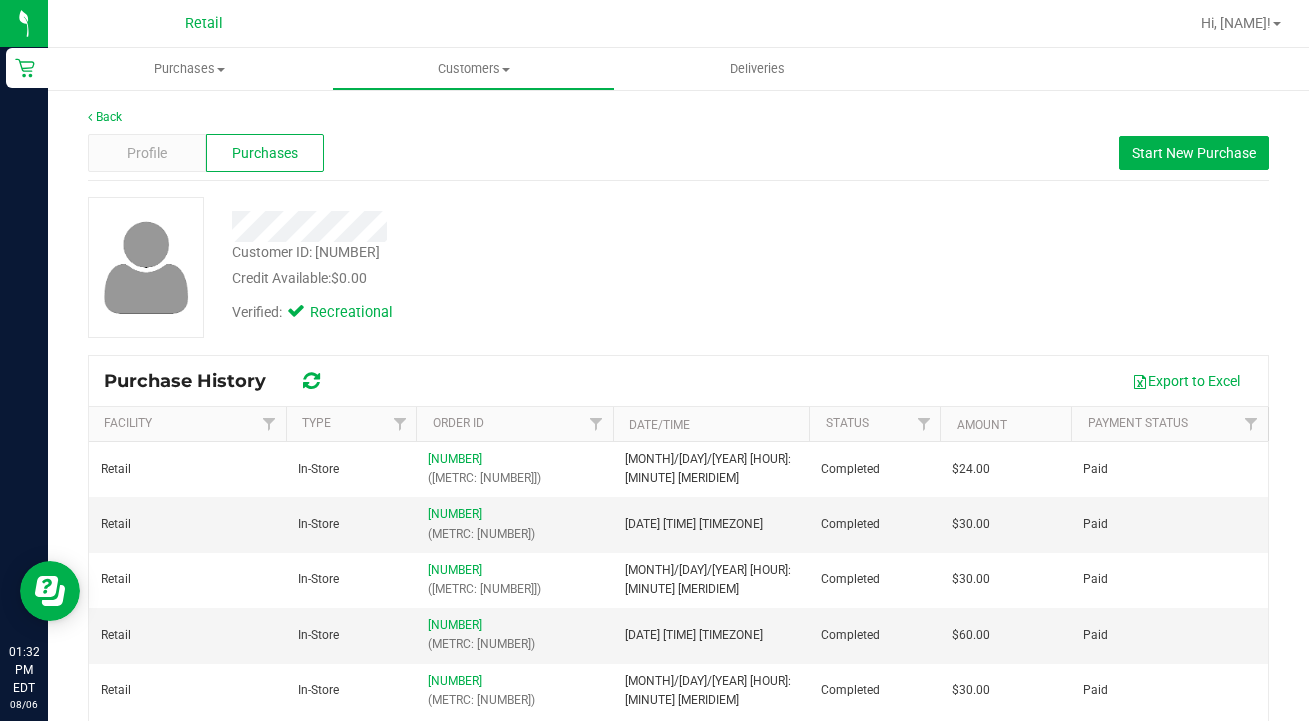 scroll, scrollTop: 0, scrollLeft: 0, axis: both 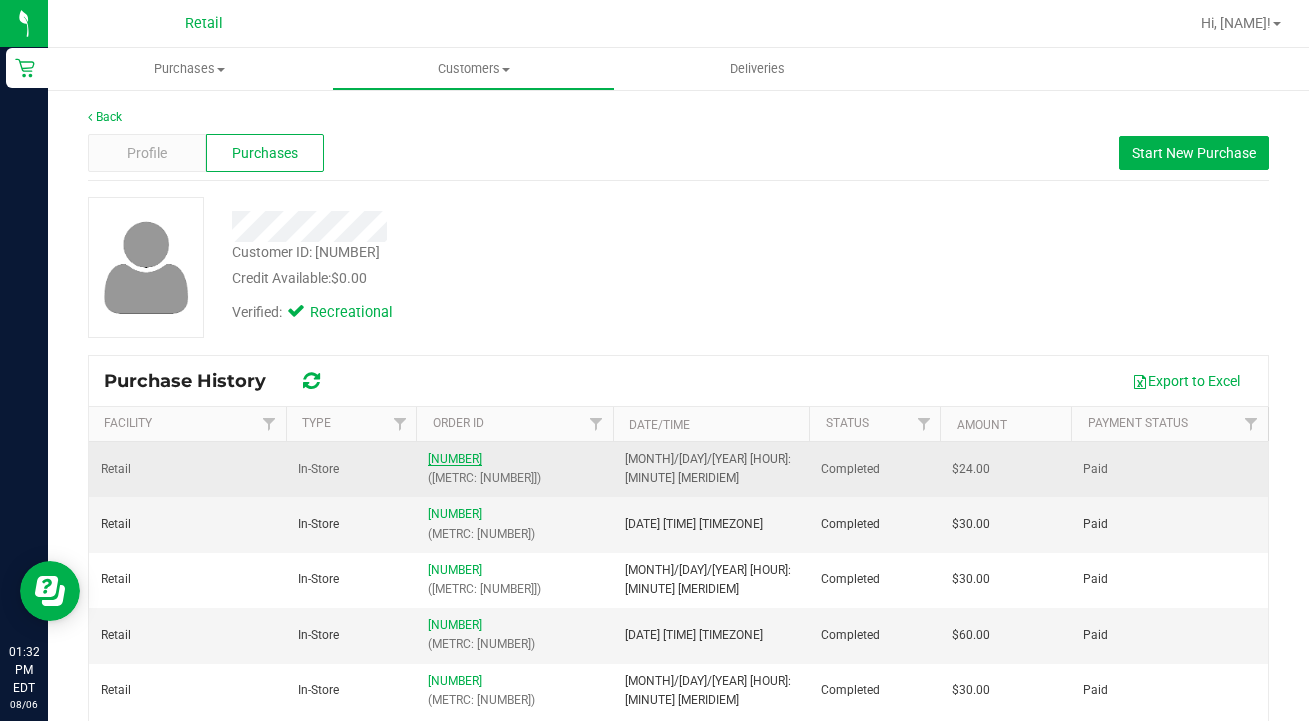 click on "[NUMBER]" at bounding box center (455, 459) 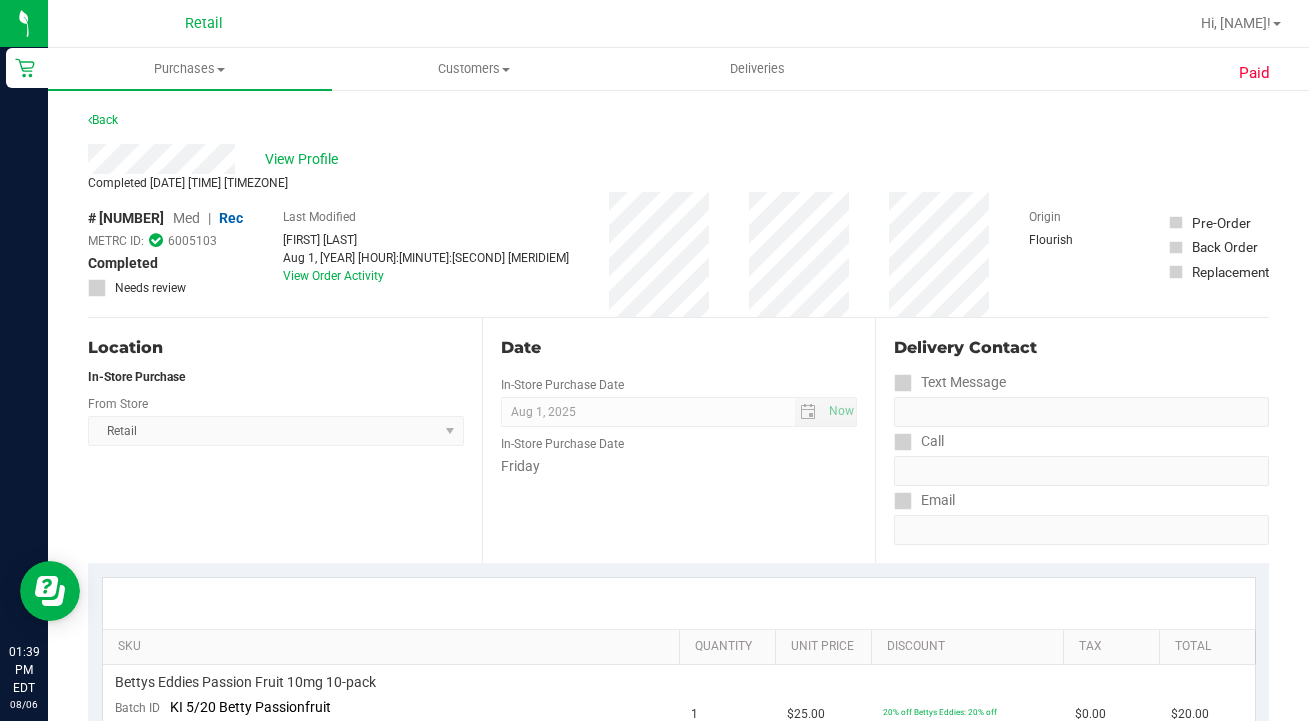 scroll, scrollTop: 0, scrollLeft: 0, axis: both 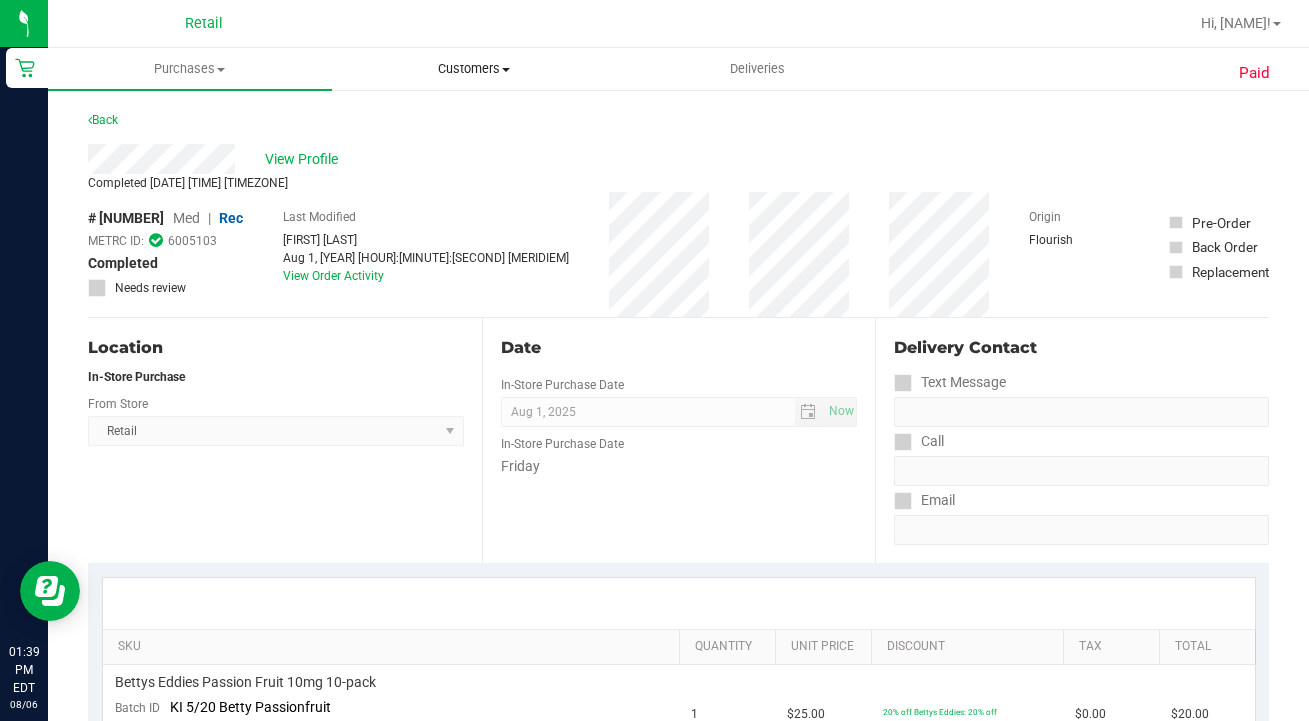 click on "Customers" at bounding box center (474, 69) 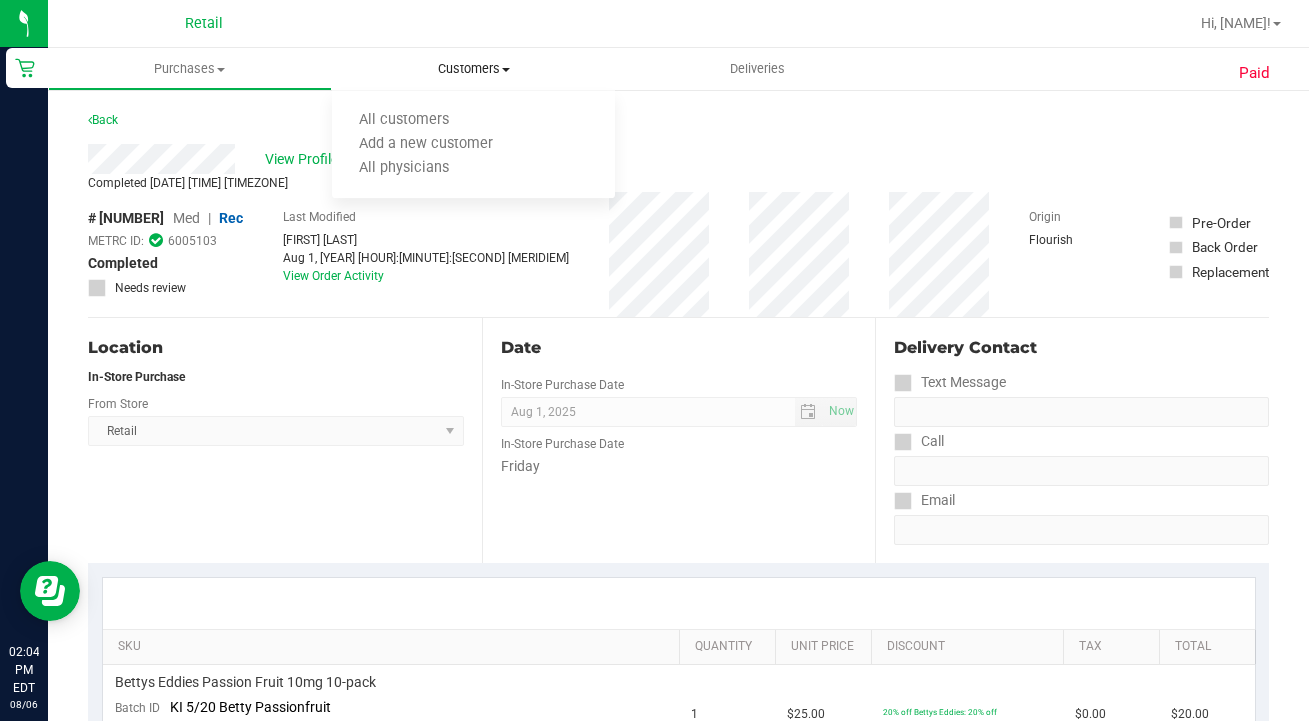 click on "Customers" at bounding box center [474, 69] 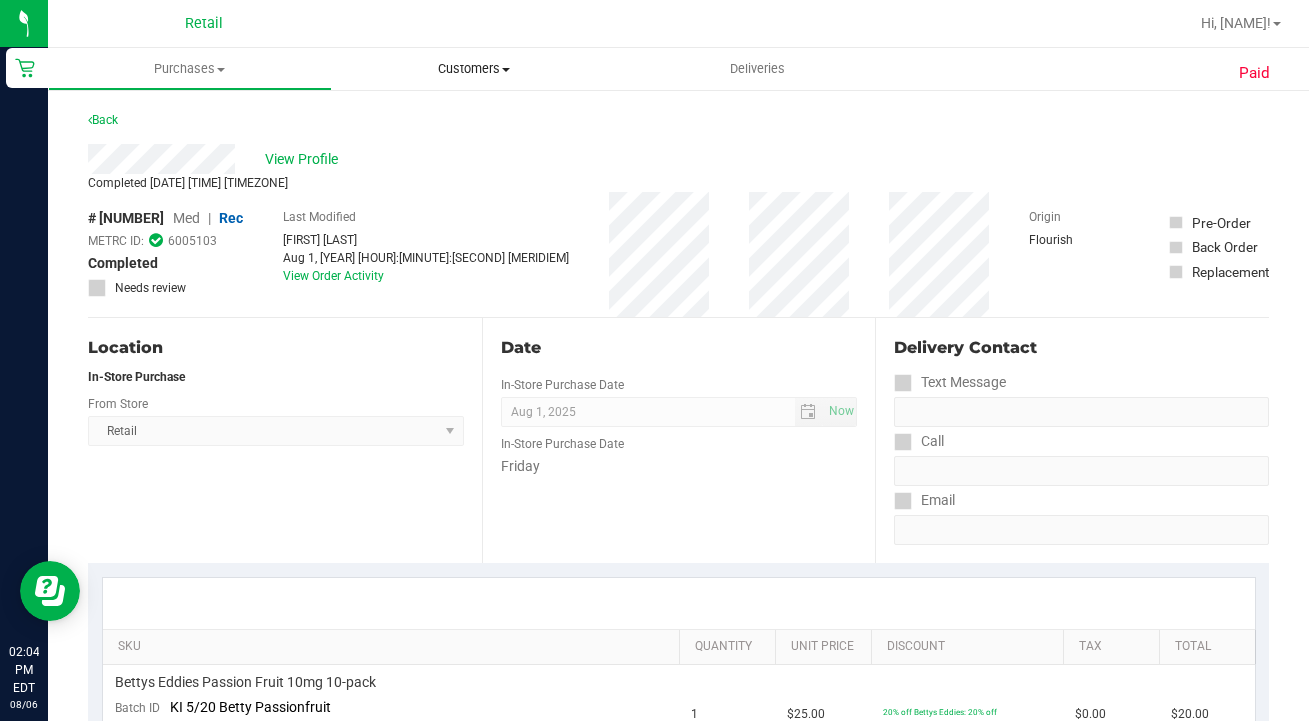 click on "Customers
All customers
Add a new customer
All physicians" at bounding box center (474, 69) 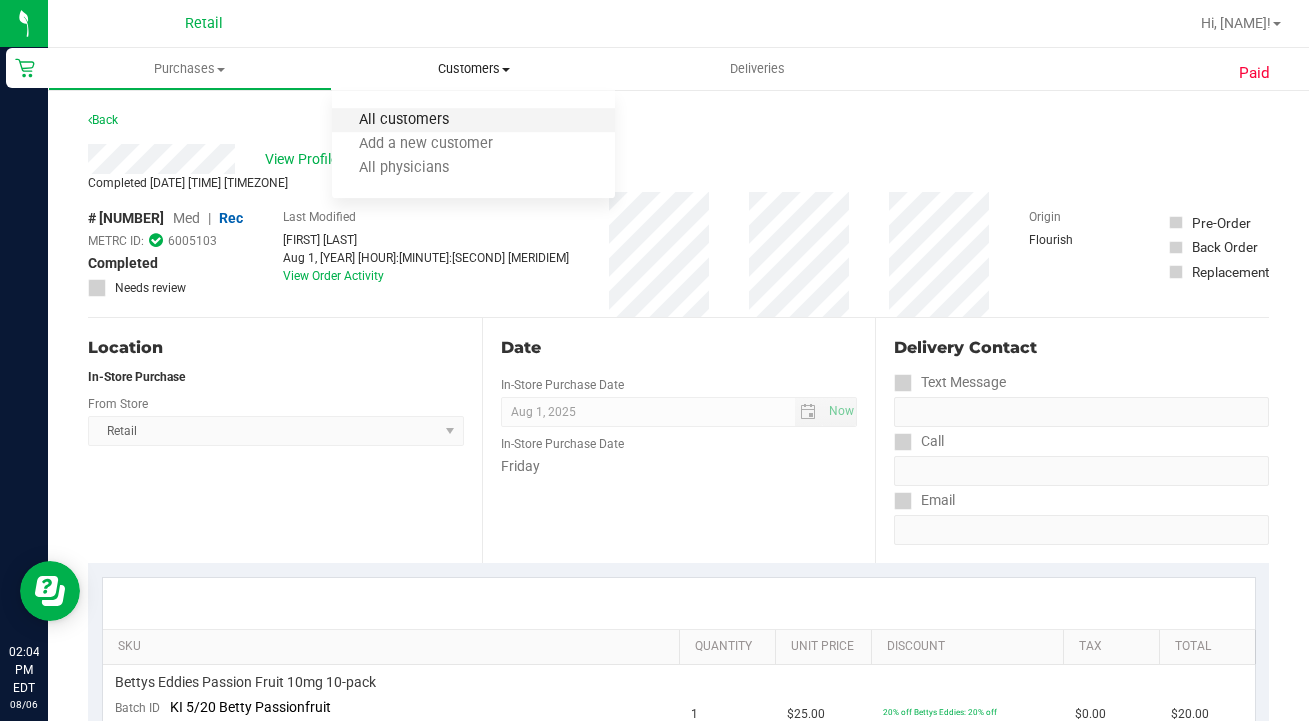 click on "All customers" at bounding box center [404, 120] 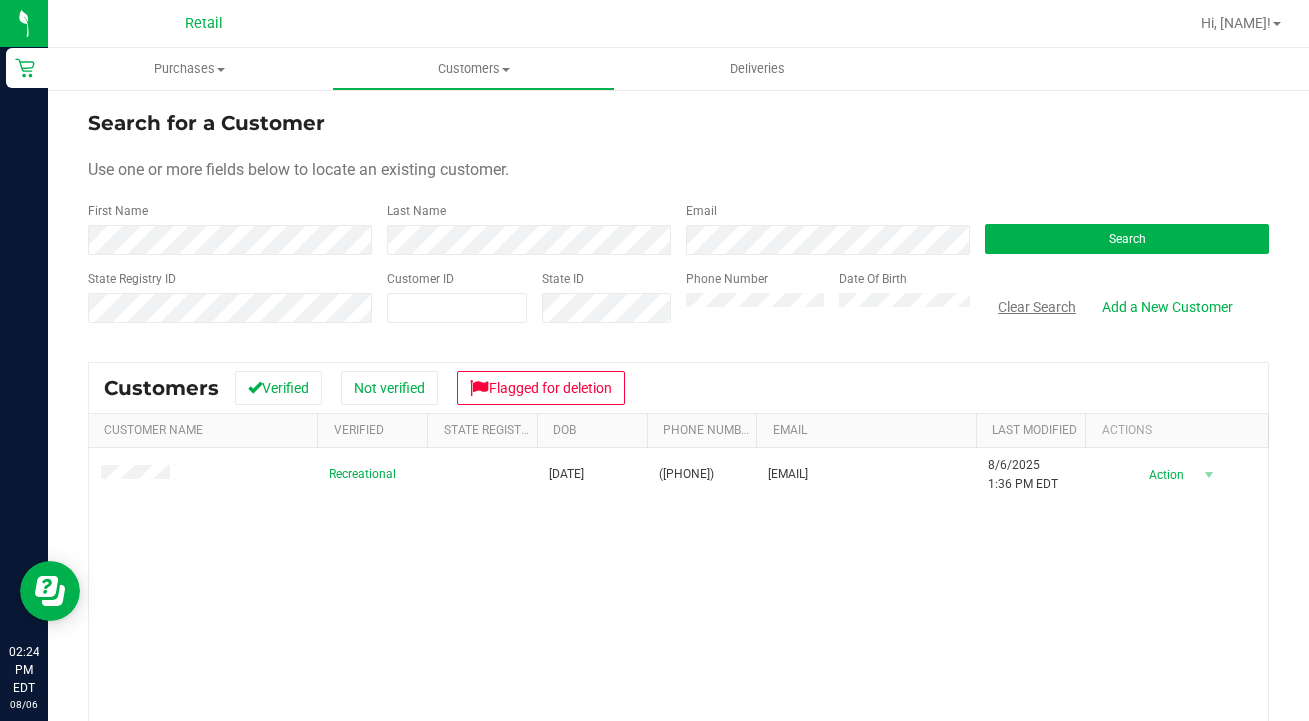 click on "Clear Search" at bounding box center [1037, 307] 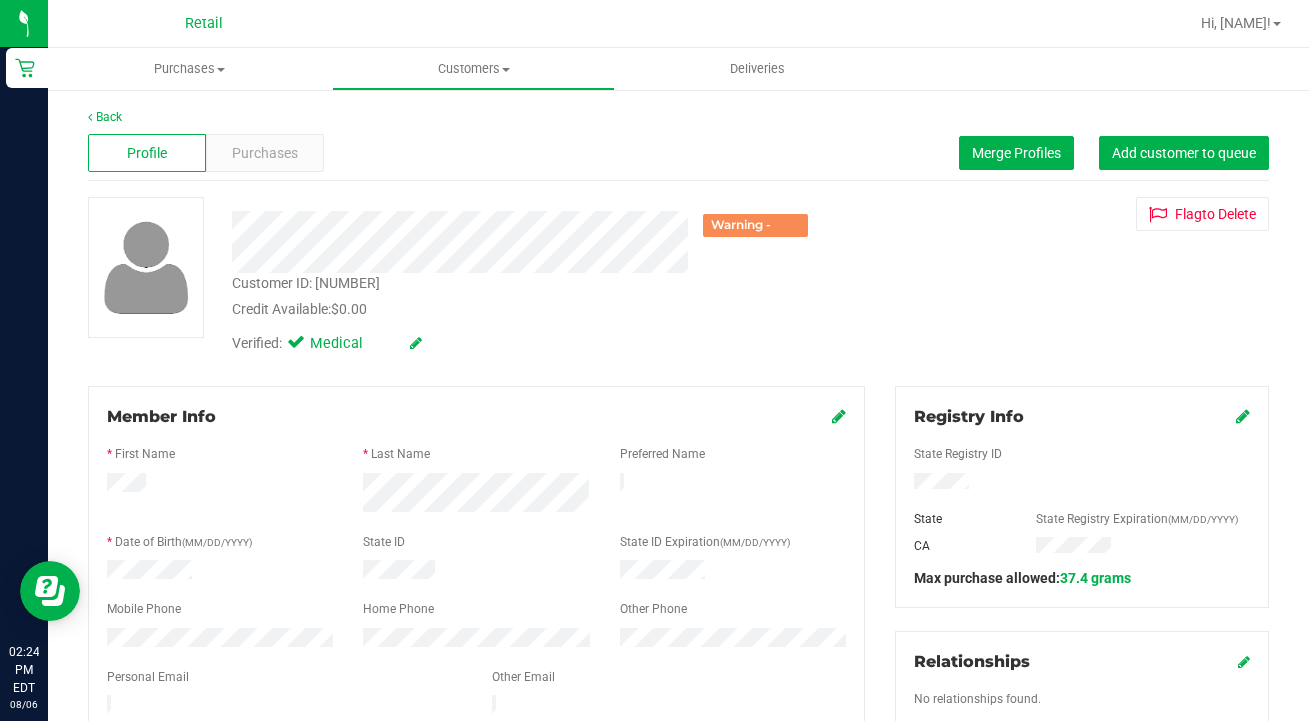 scroll, scrollTop: 446, scrollLeft: 0, axis: vertical 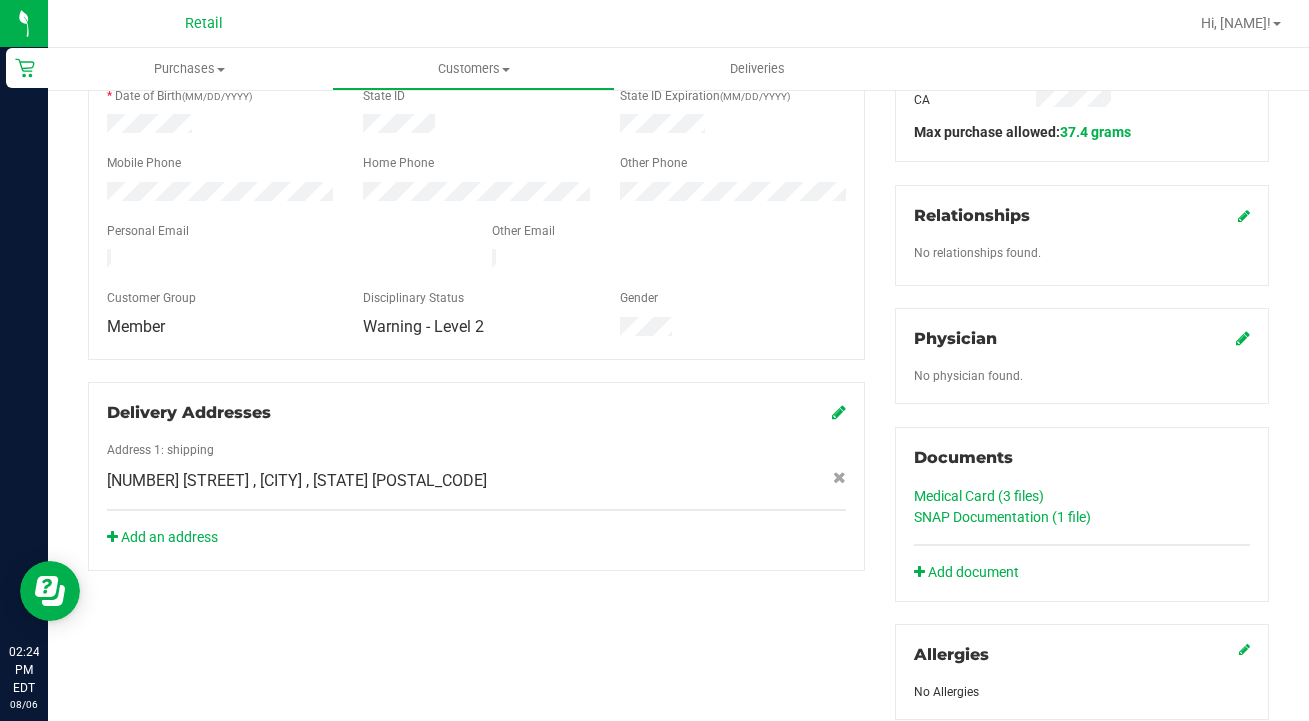 click on "Medical Card (3
files)" 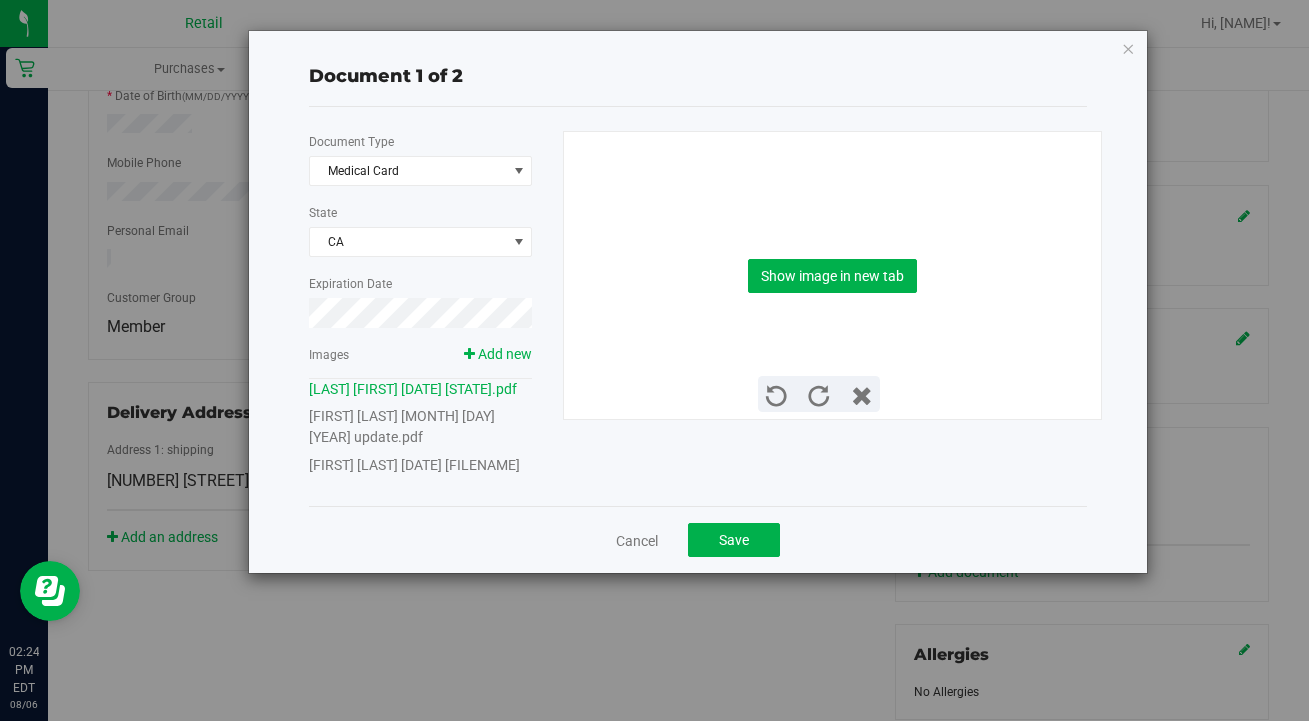 click on "[FIRST] [LAST] [DATE] [FILENAME]" at bounding box center [414, 465] 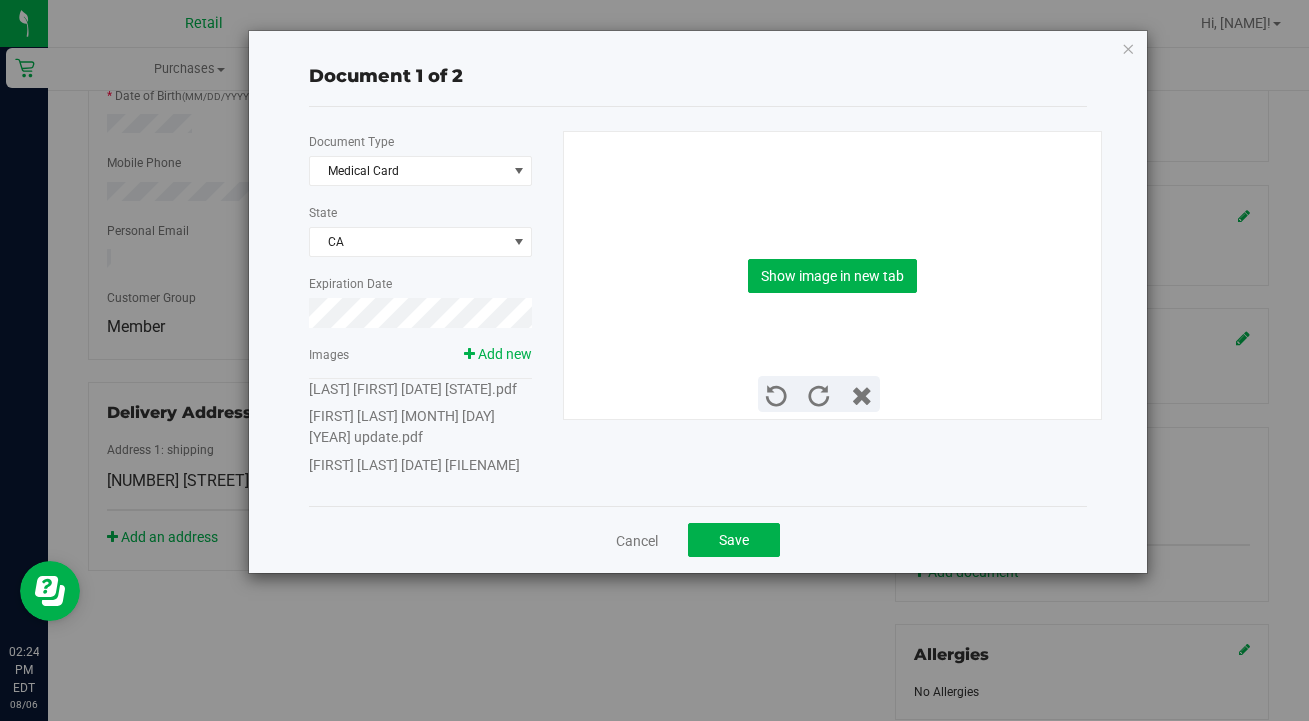 click on "[FIRST] [LAST] [DATE] [FILENAME]" at bounding box center [414, 465] 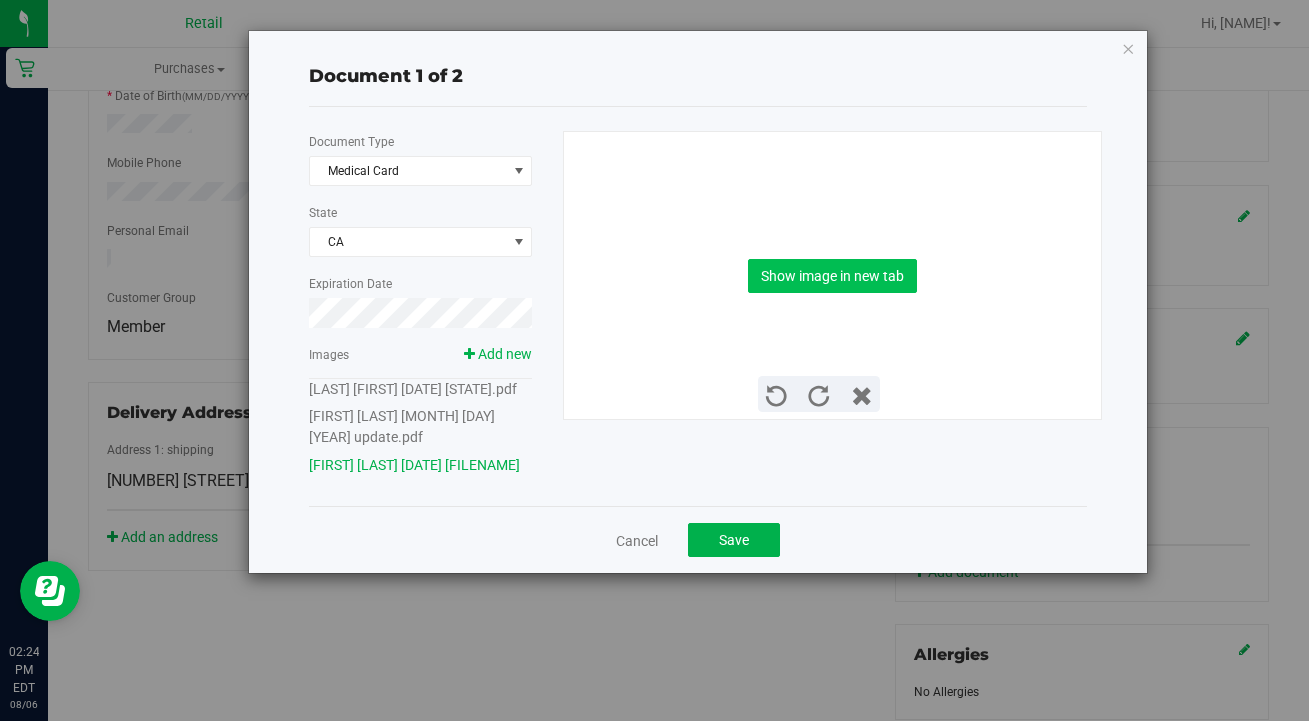 click on "Show image in new tab" at bounding box center (832, 276) 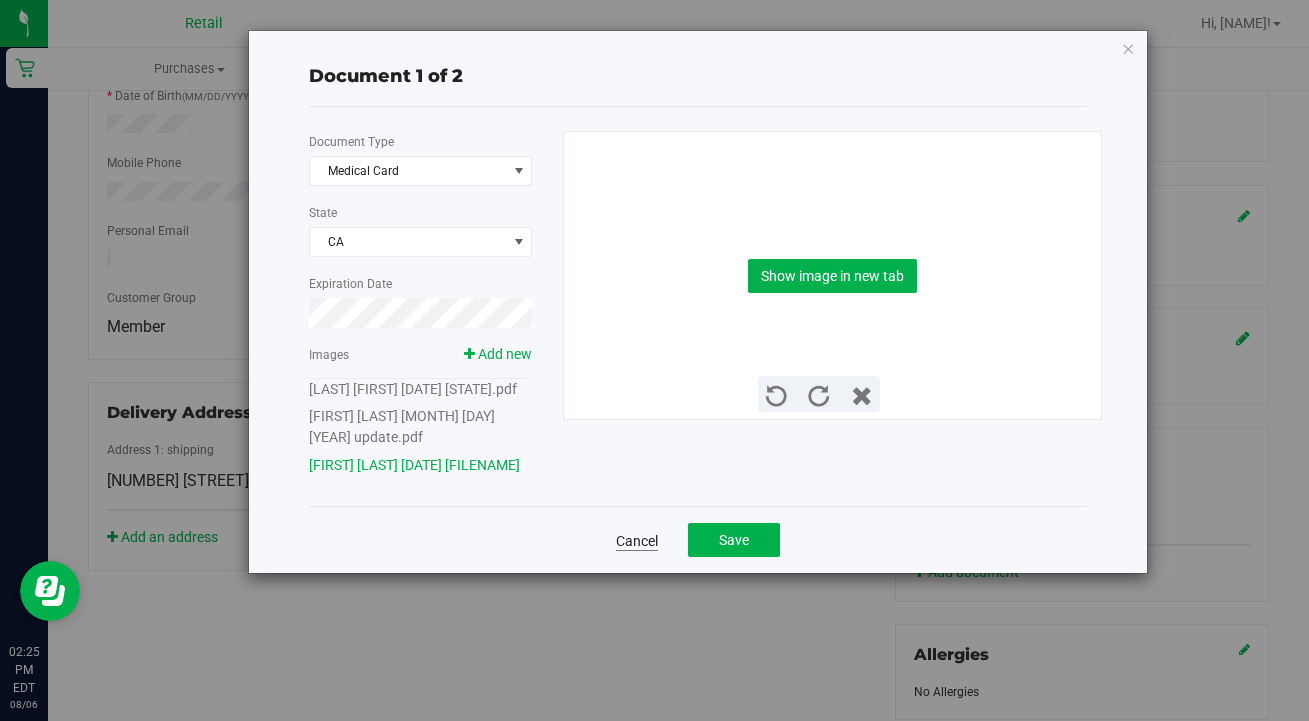 click on "Cancel" at bounding box center [637, 541] 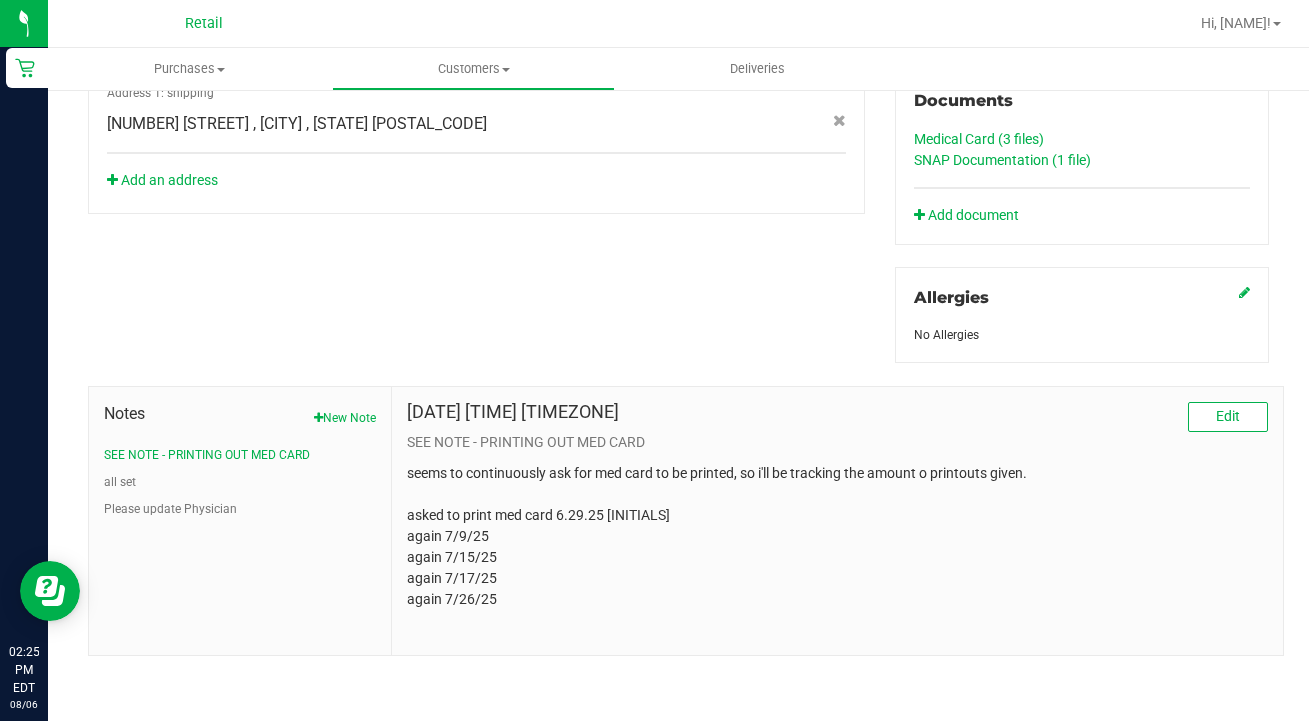 scroll, scrollTop: 802, scrollLeft: 0, axis: vertical 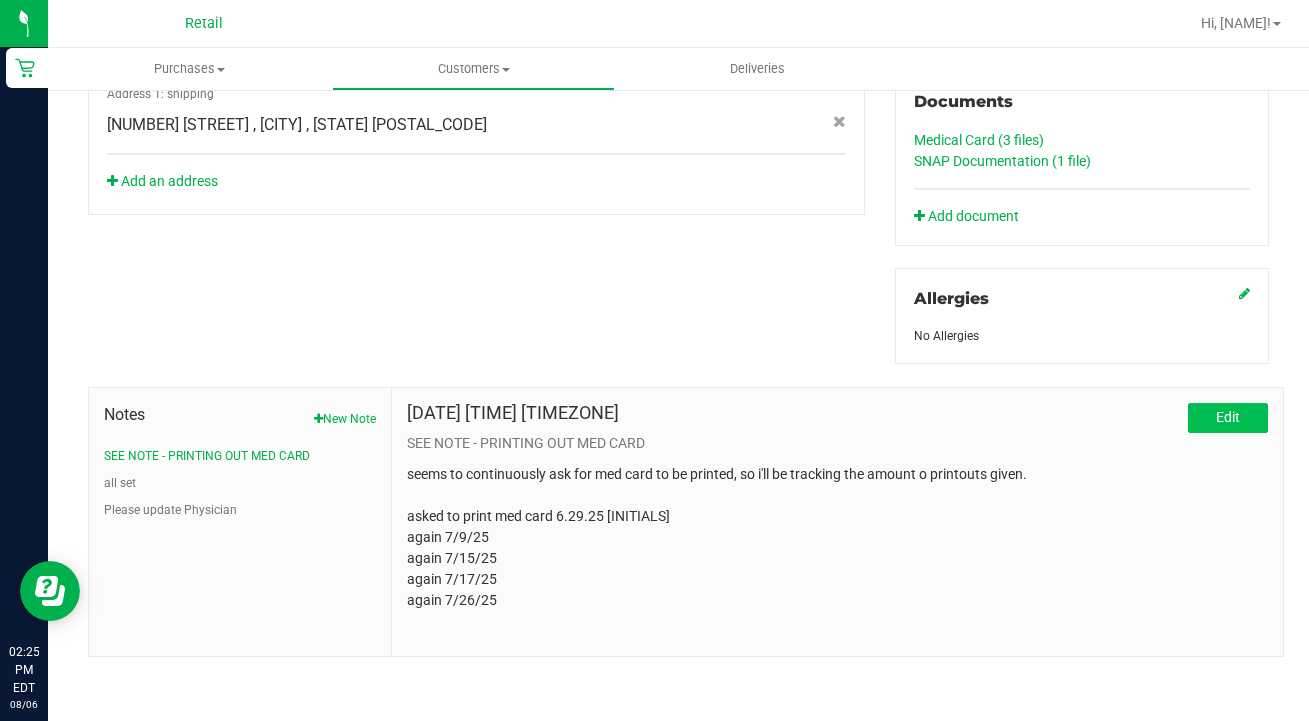 click on "Edit" at bounding box center (1228, 418) 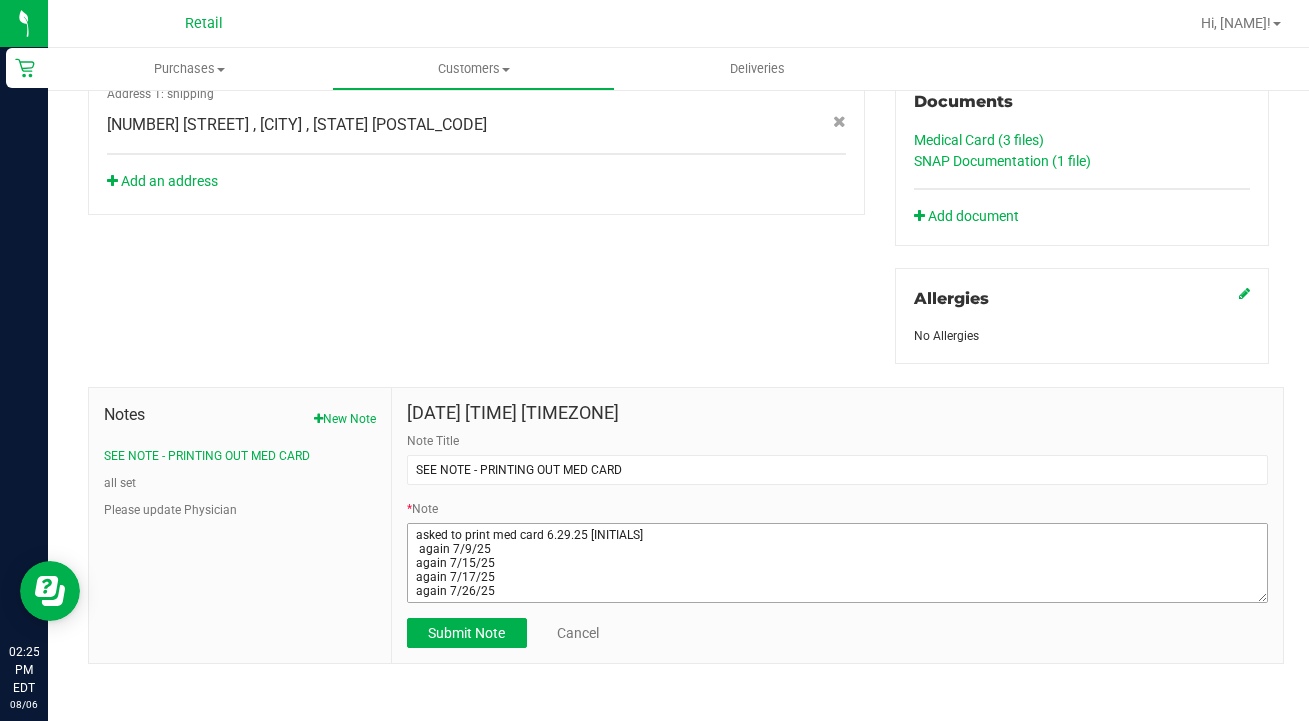 scroll, scrollTop: 28, scrollLeft: 0, axis: vertical 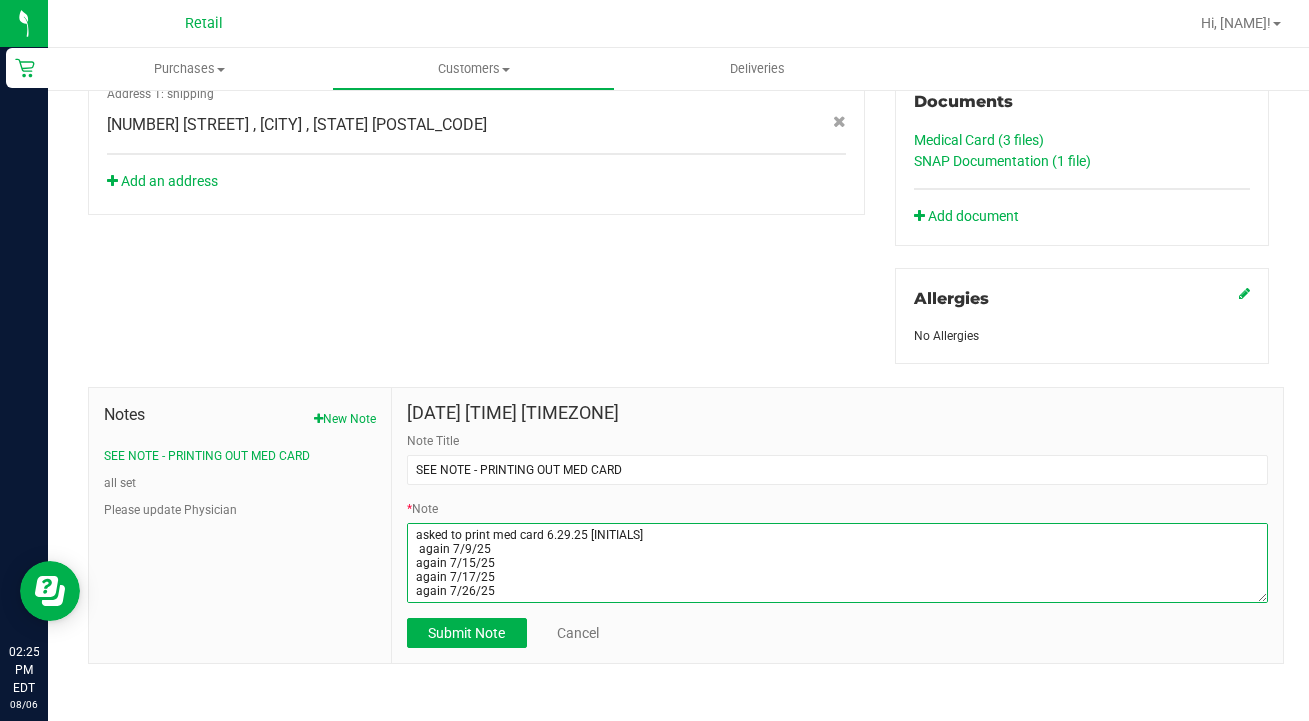 click on "*
Note" at bounding box center (837, 563) 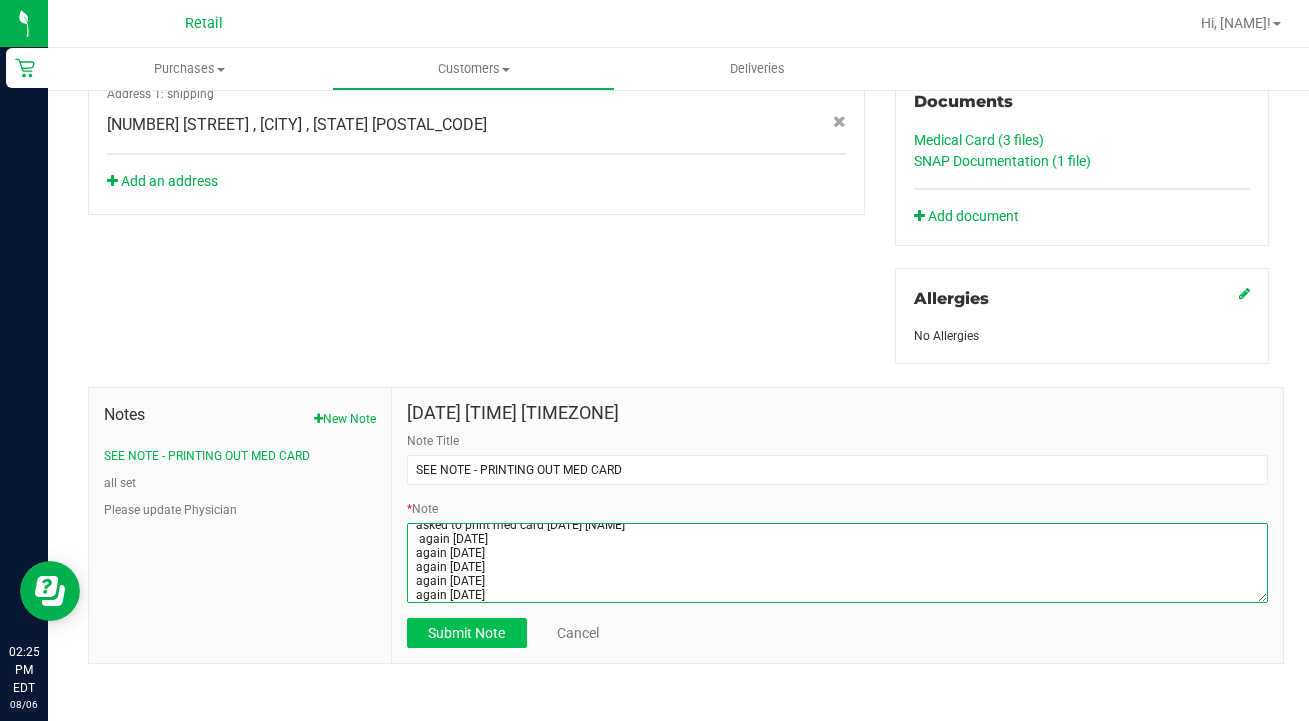 type on "seems to continuously ask for med card to be printed, so i'll be tracking the amount o printouts given.
asked to print med card [DATE] [NAME]
again [DATE]
again [DATE]
again [DATE]
again [DATE]
again [DATE]" 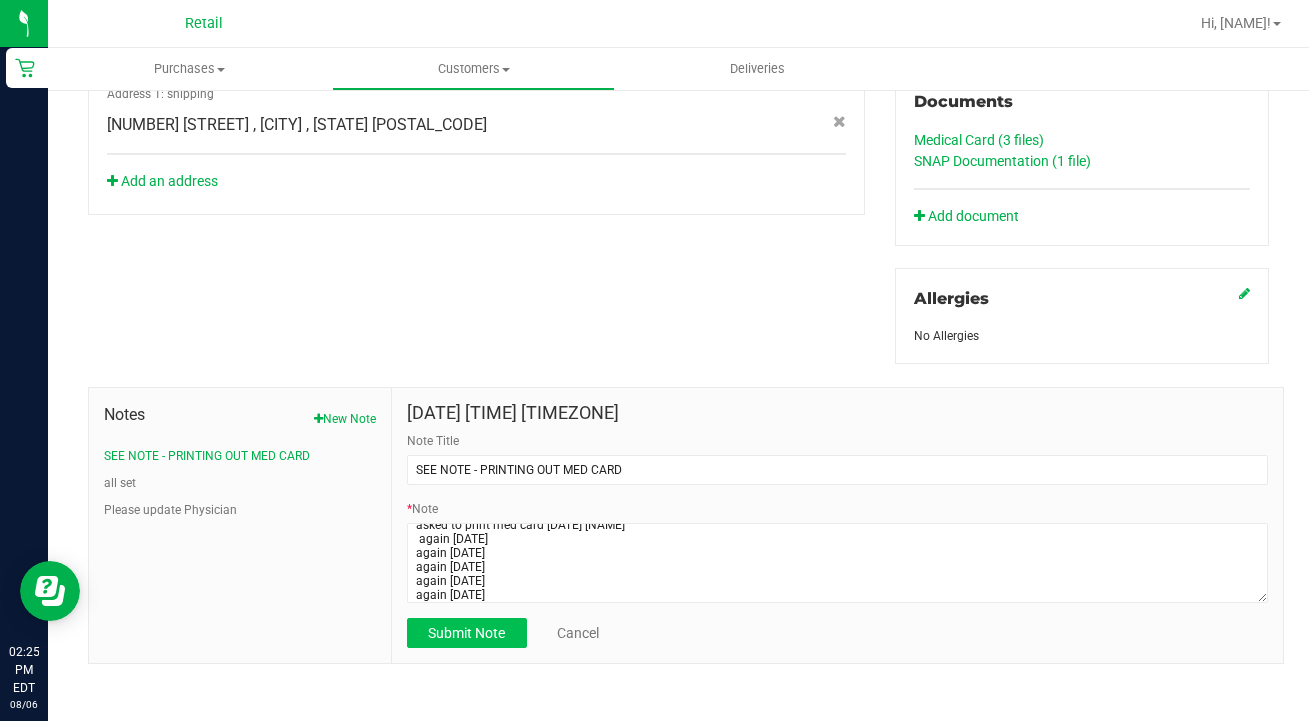 click on "Submit Note" at bounding box center [467, 633] 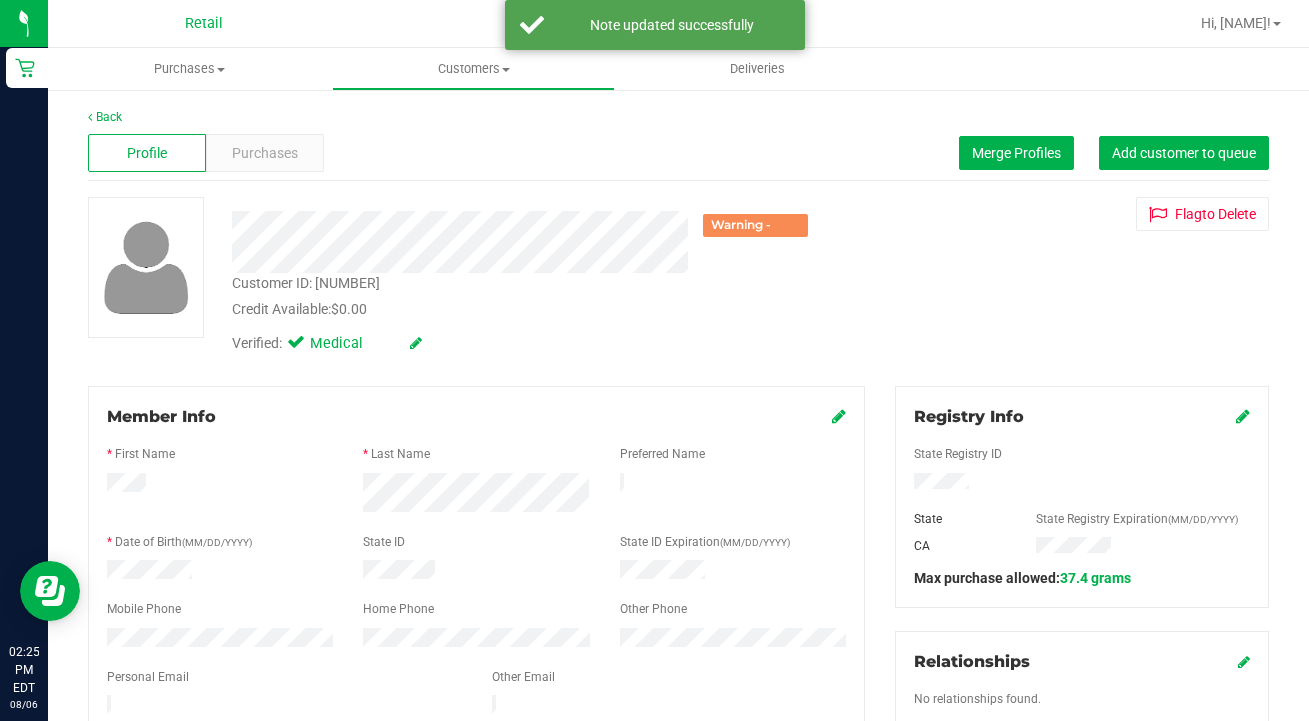 scroll, scrollTop: 0, scrollLeft: 0, axis: both 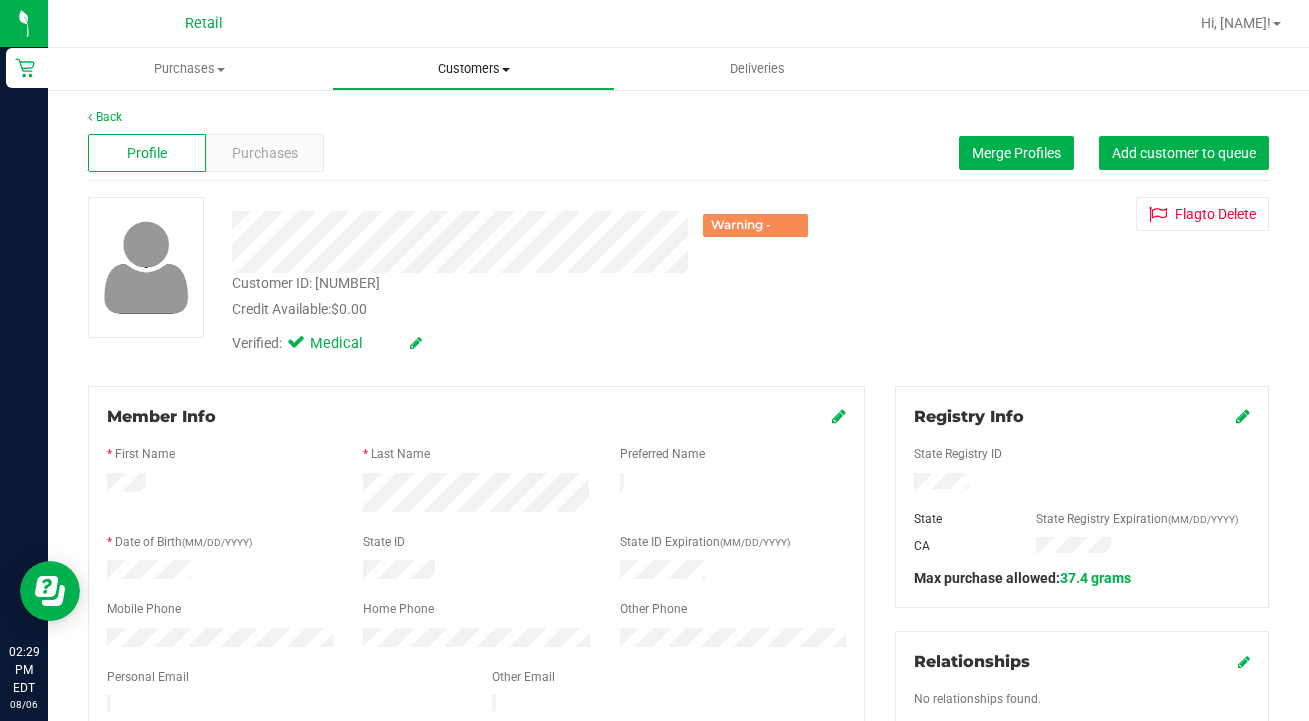 click on "Customers" at bounding box center [474, 69] 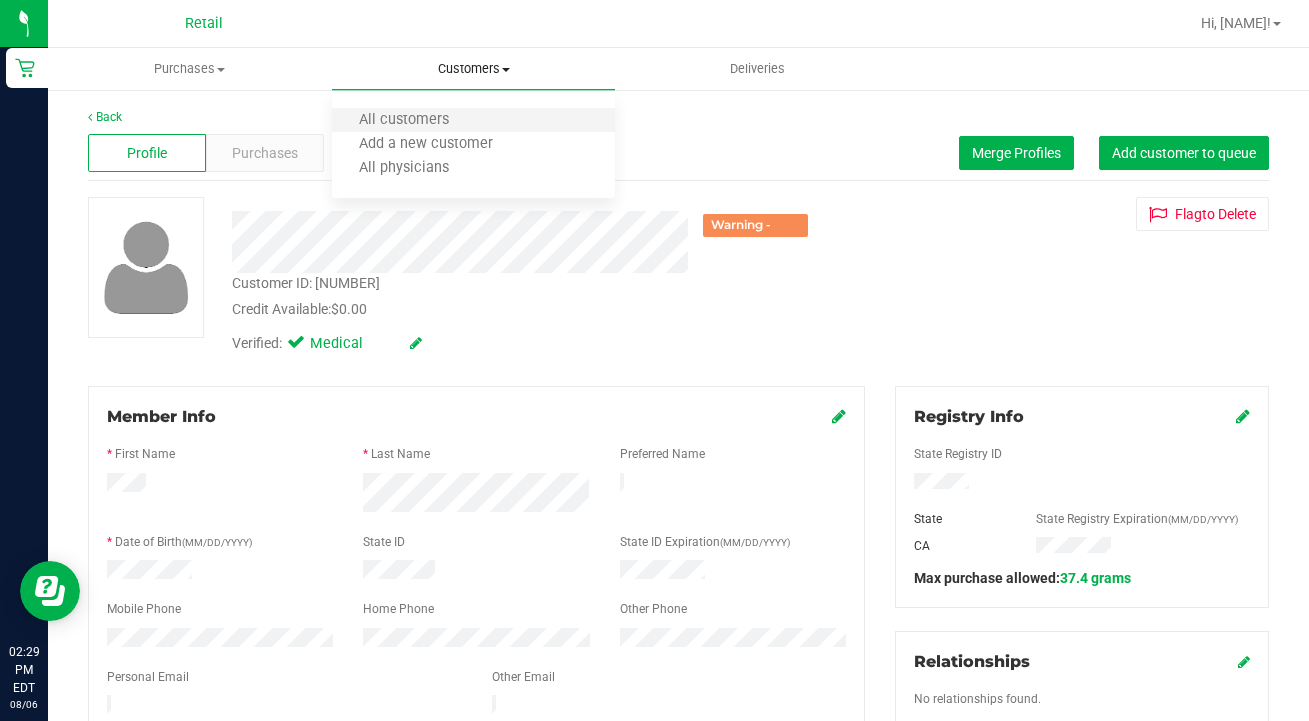 click on "All customers" at bounding box center [474, 121] 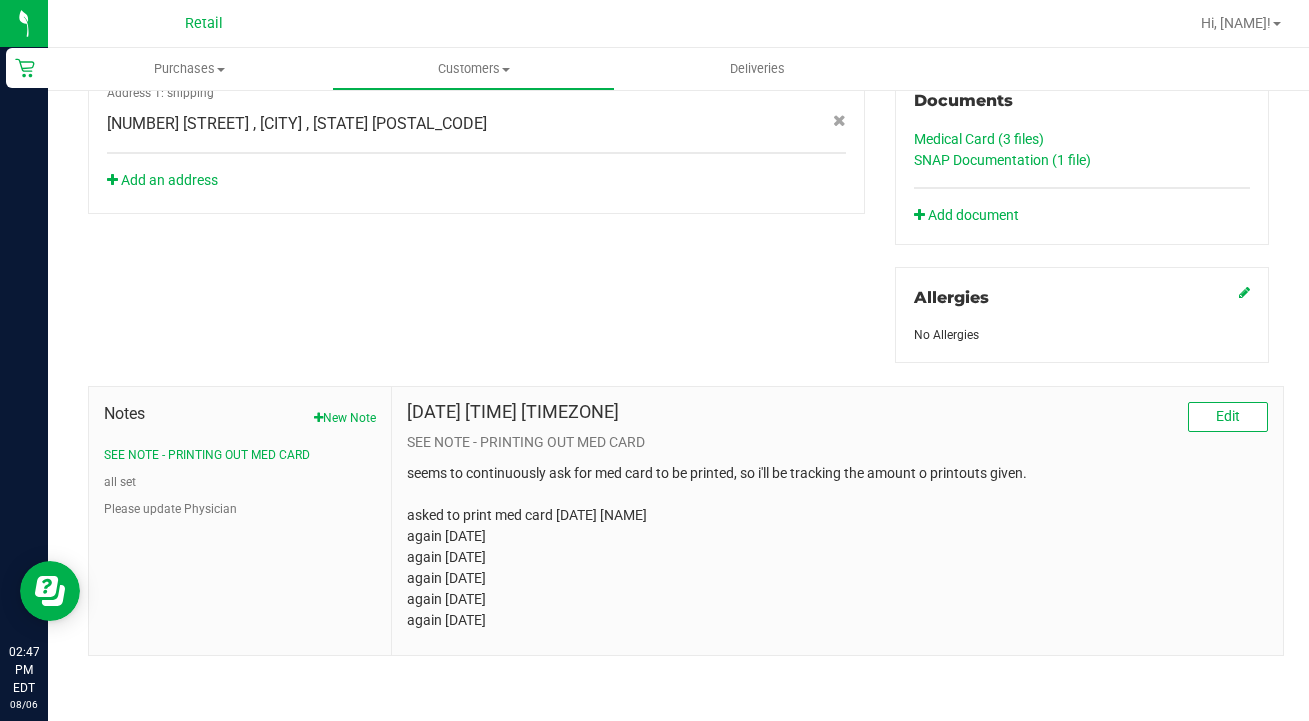 scroll, scrollTop: 802, scrollLeft: 0, axis: vertical 